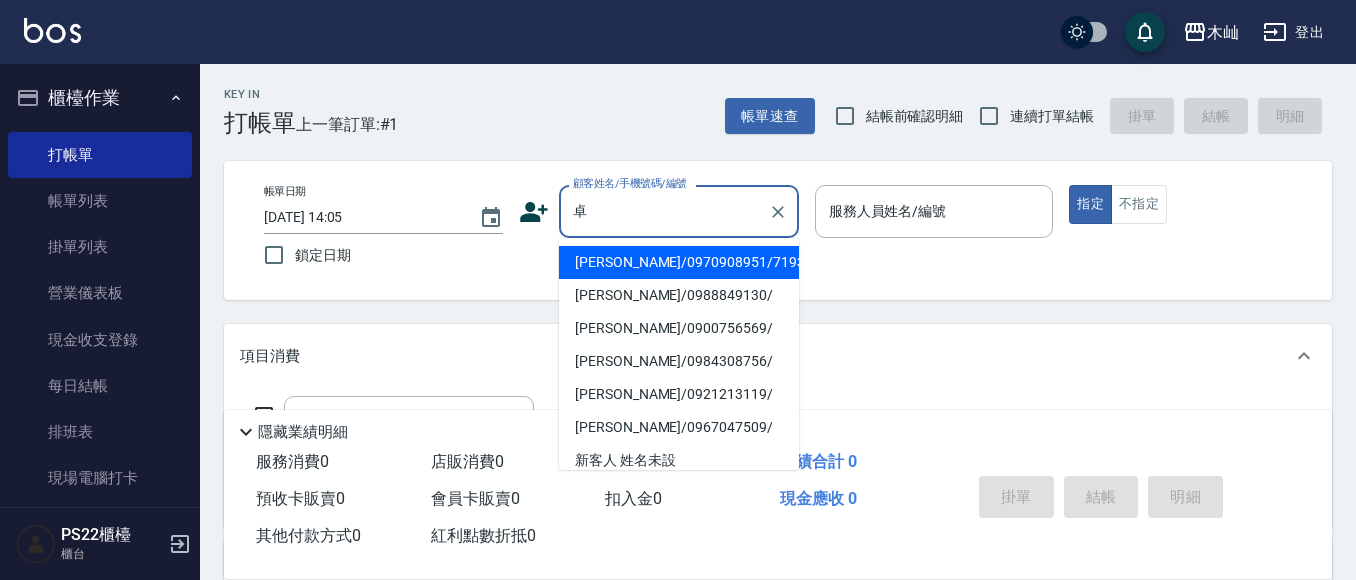scroll, scrollTop: 0, scrollLeft: 0, axis: both 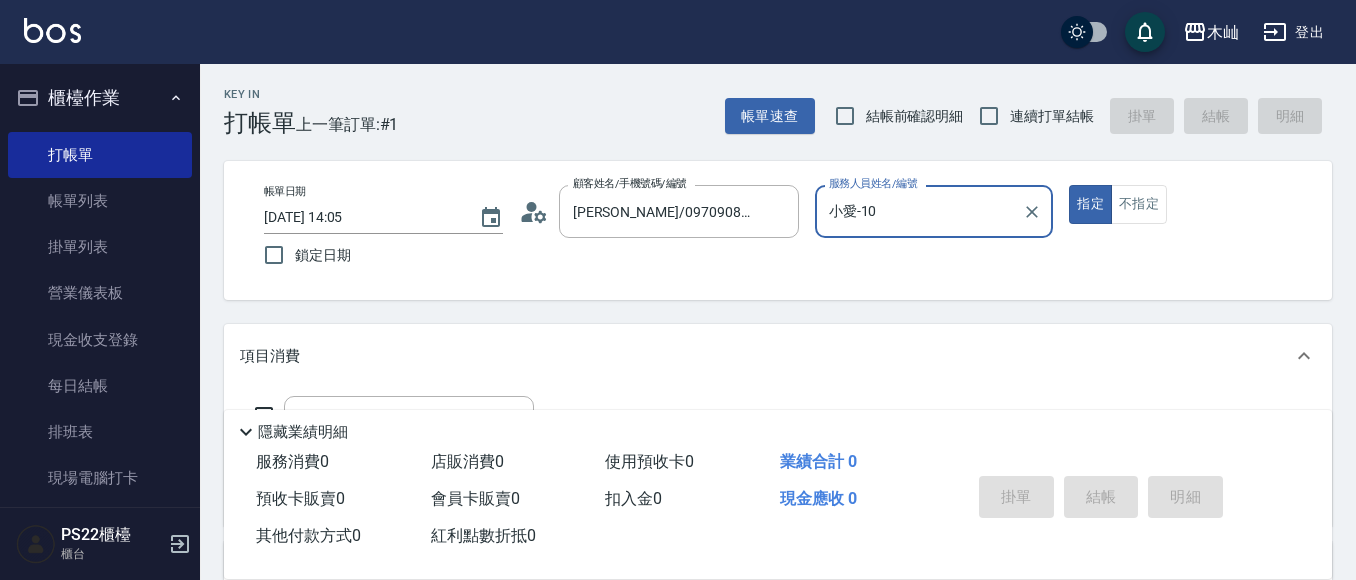 type on "小愛-10" 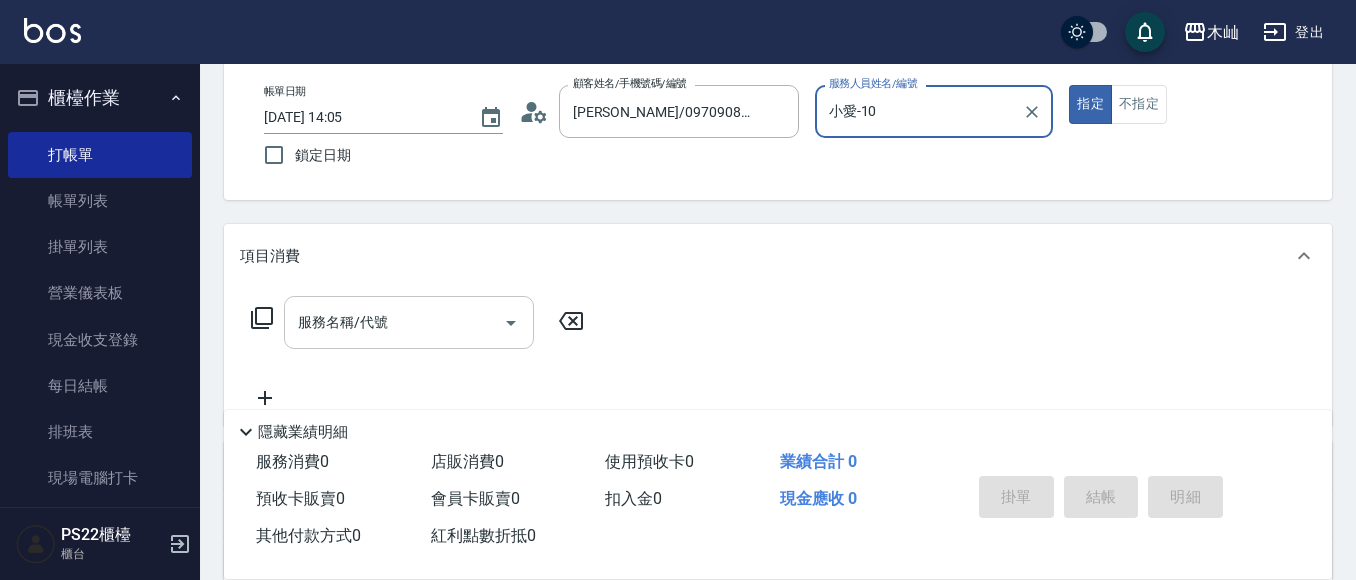 click on "服務名稱/代號" at bounding box center (394, 322) 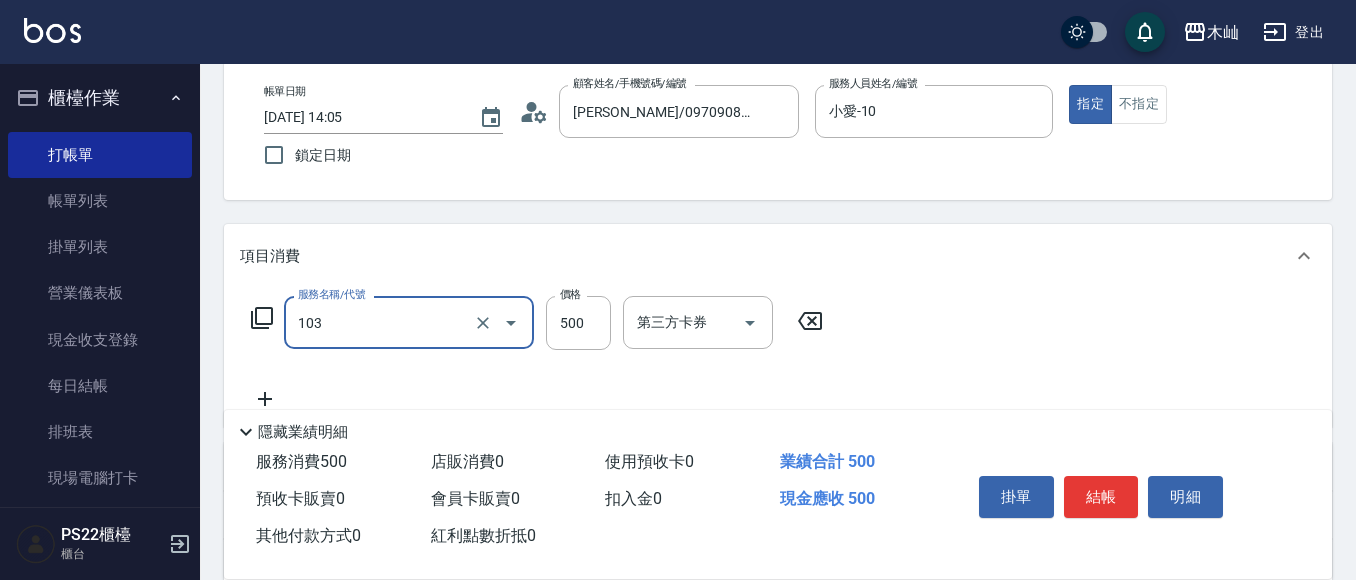 type on "B級洗剪(103)" 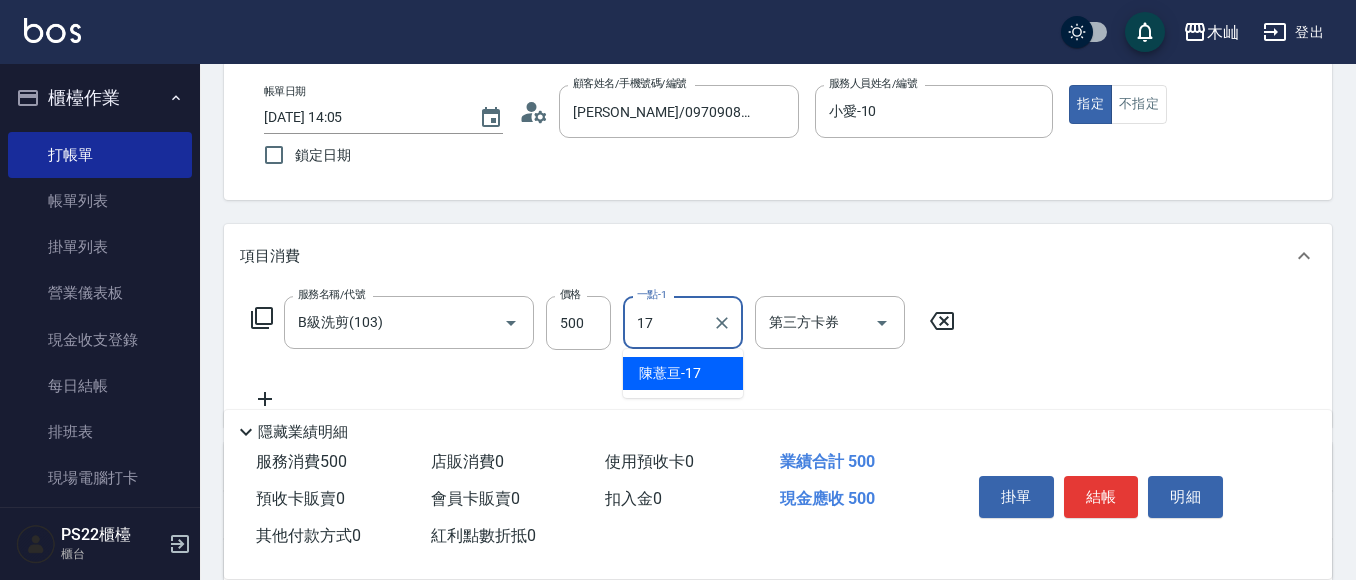 type on "17" 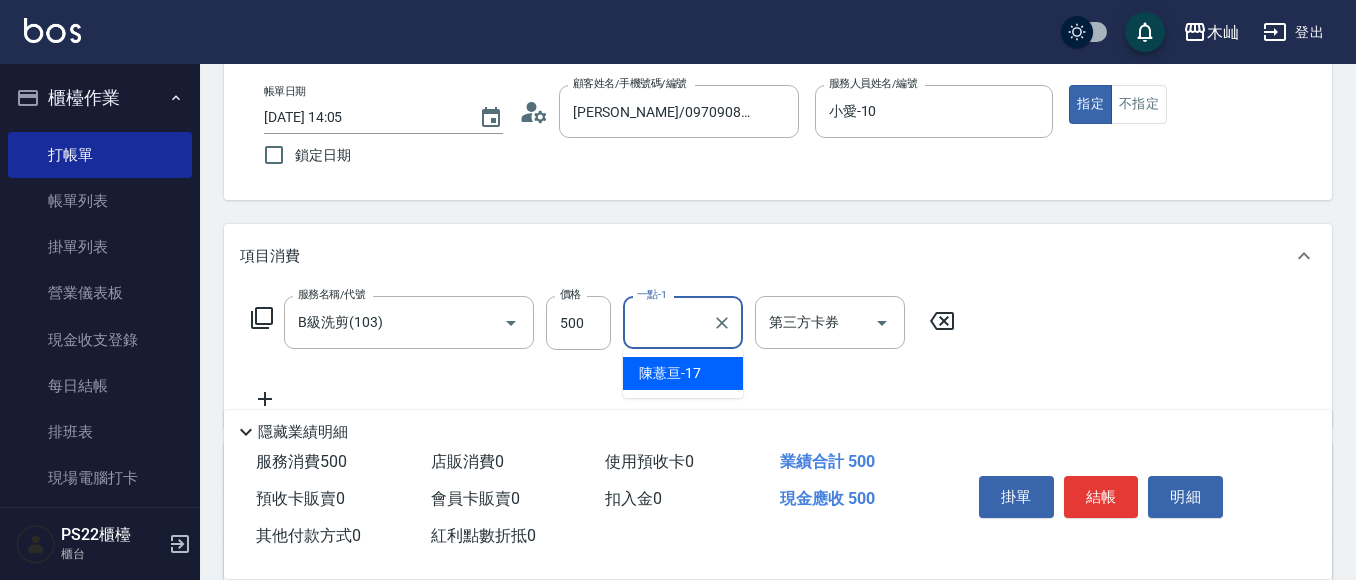 click on "結帳" at bounding box center [1101, 497] 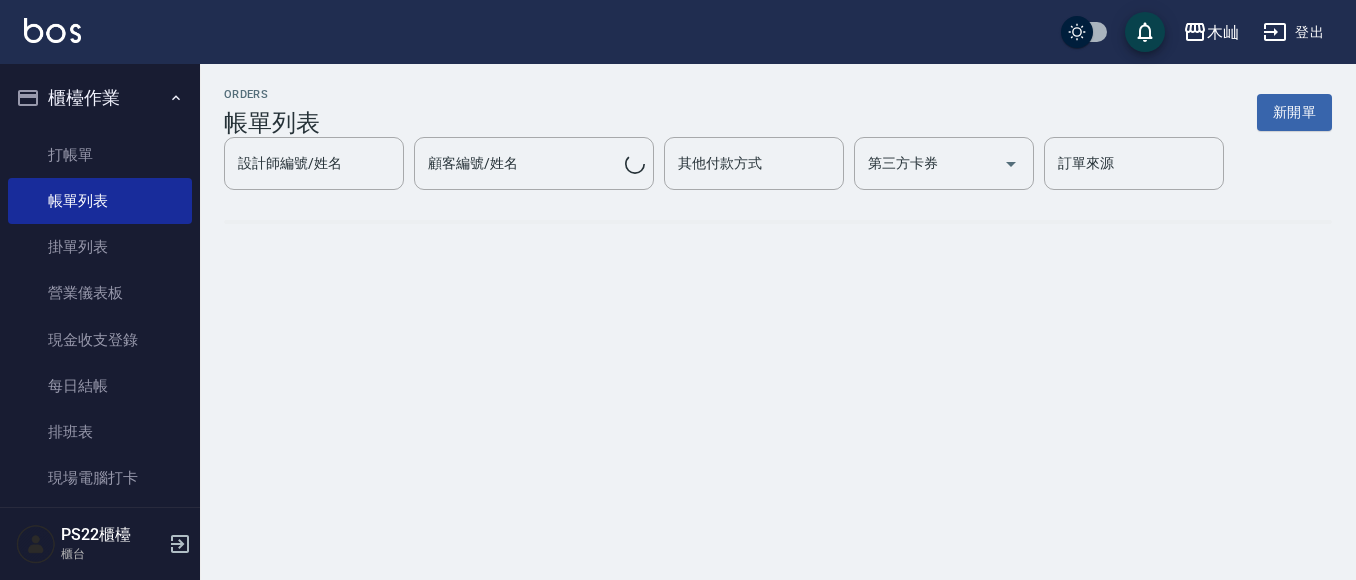 scroll, scrollTop: 0, scrollLeft: 0, axis: both 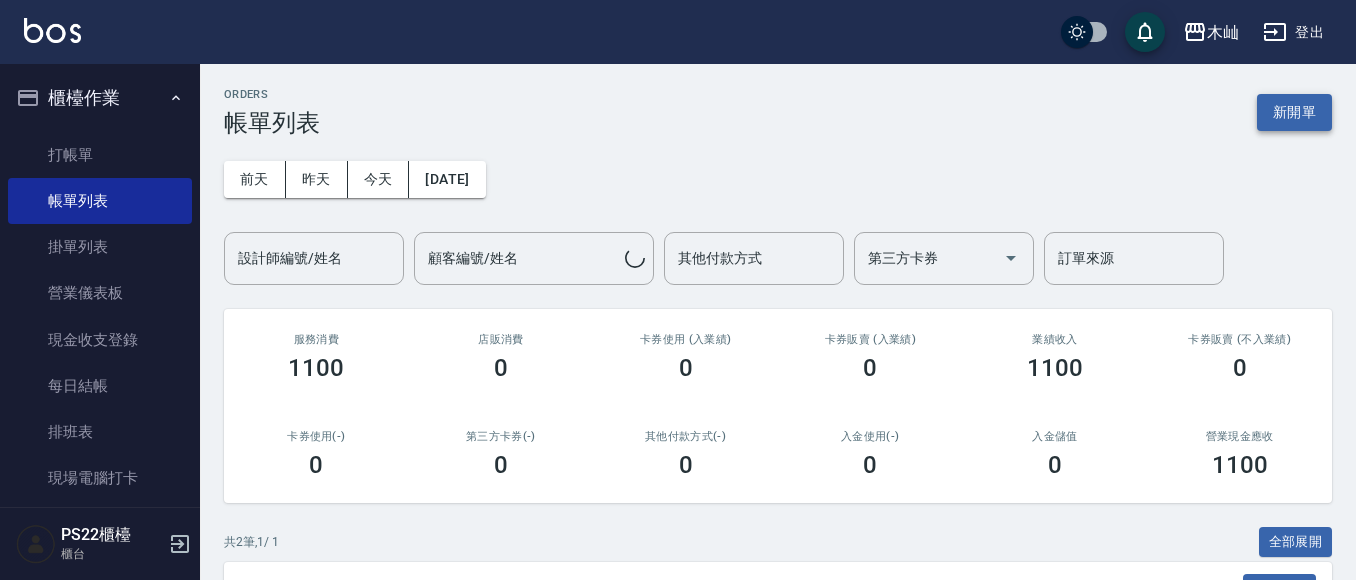 click on "新開單" at bounding box center (1294, 112) 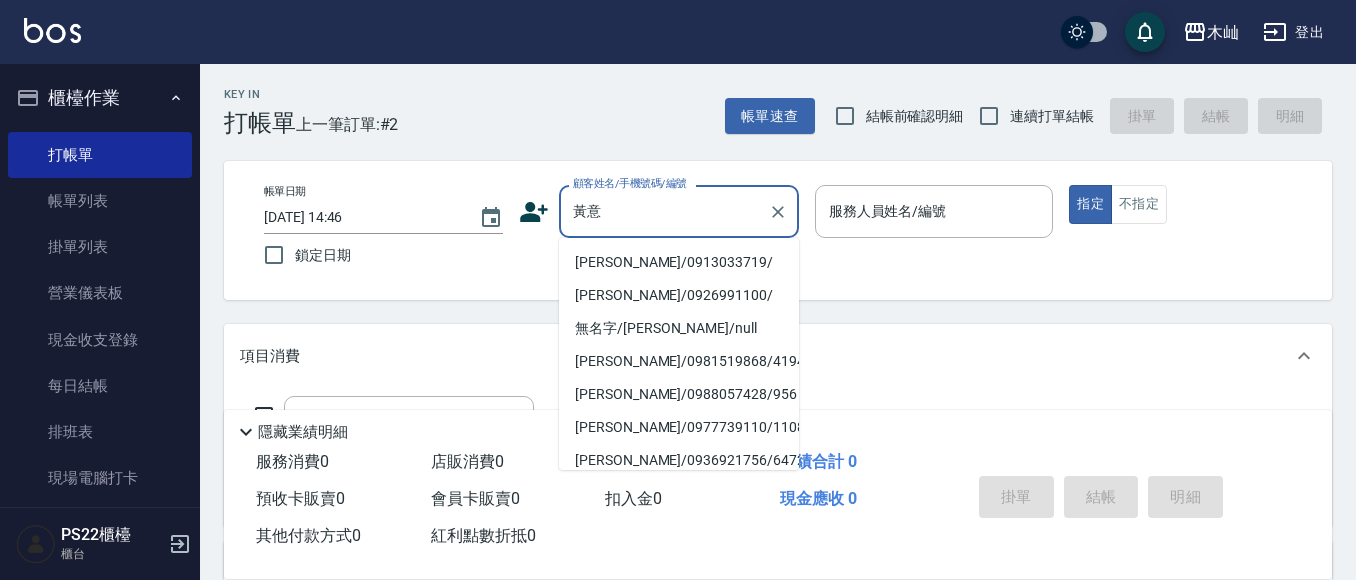 click on "[PERSON_NAME]/0913033719/" at bounding box center [679, 262] 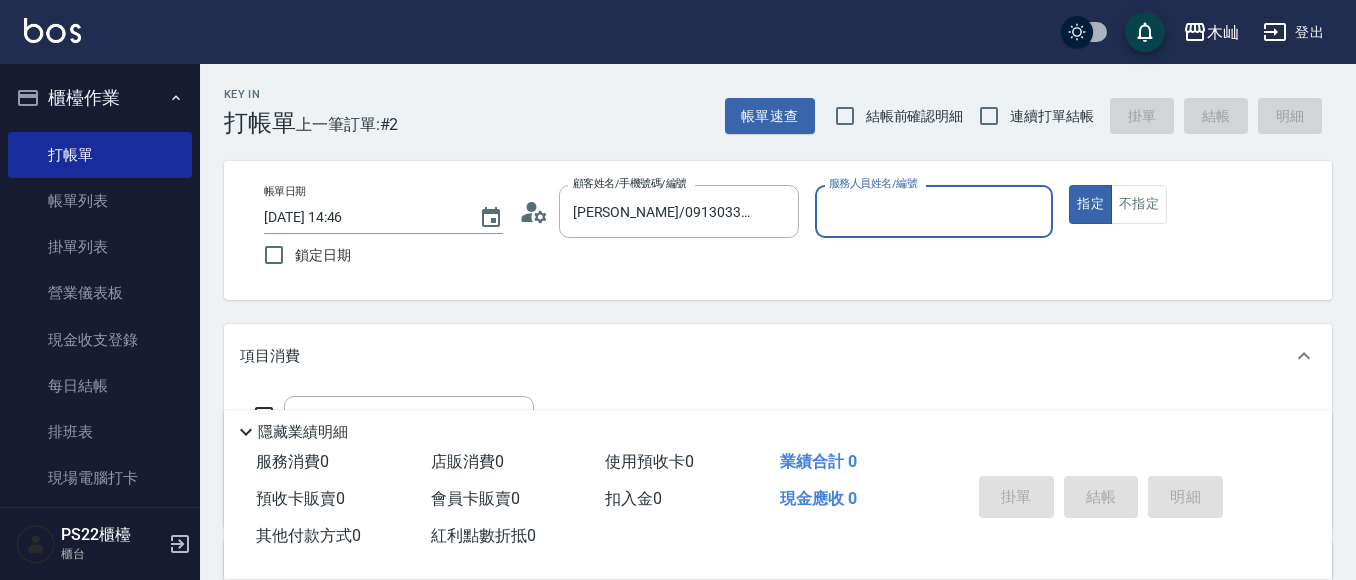 type on "小愛-10" 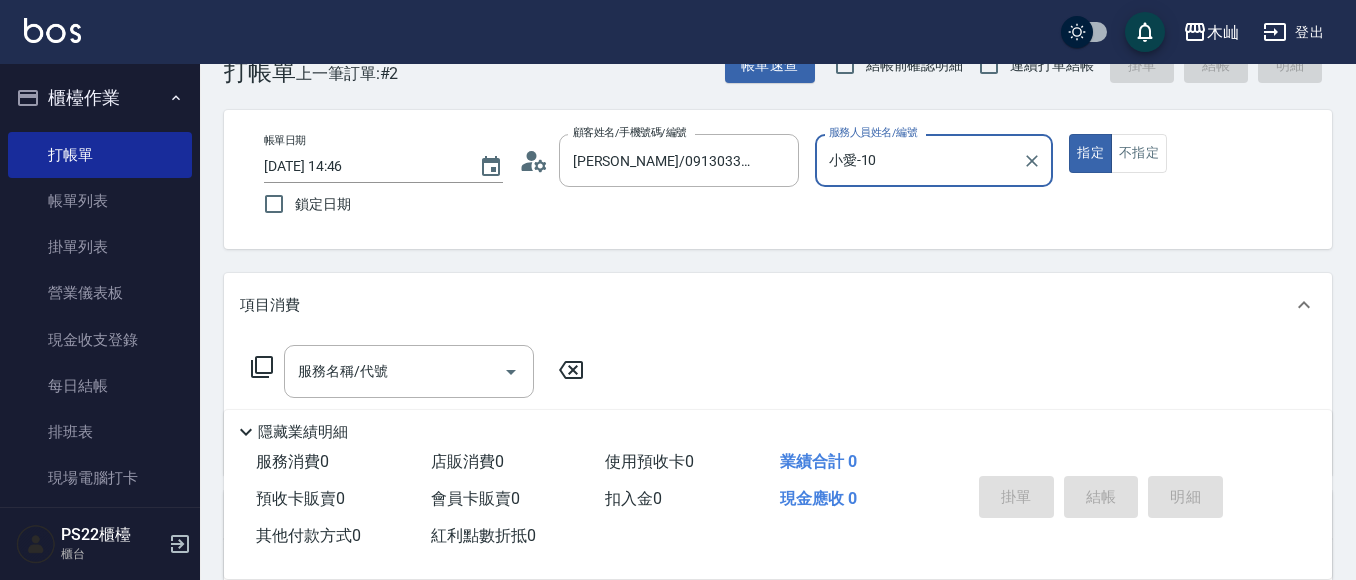 scroll, scrollTop: 100, scrollLeft: 0, axis: vertical 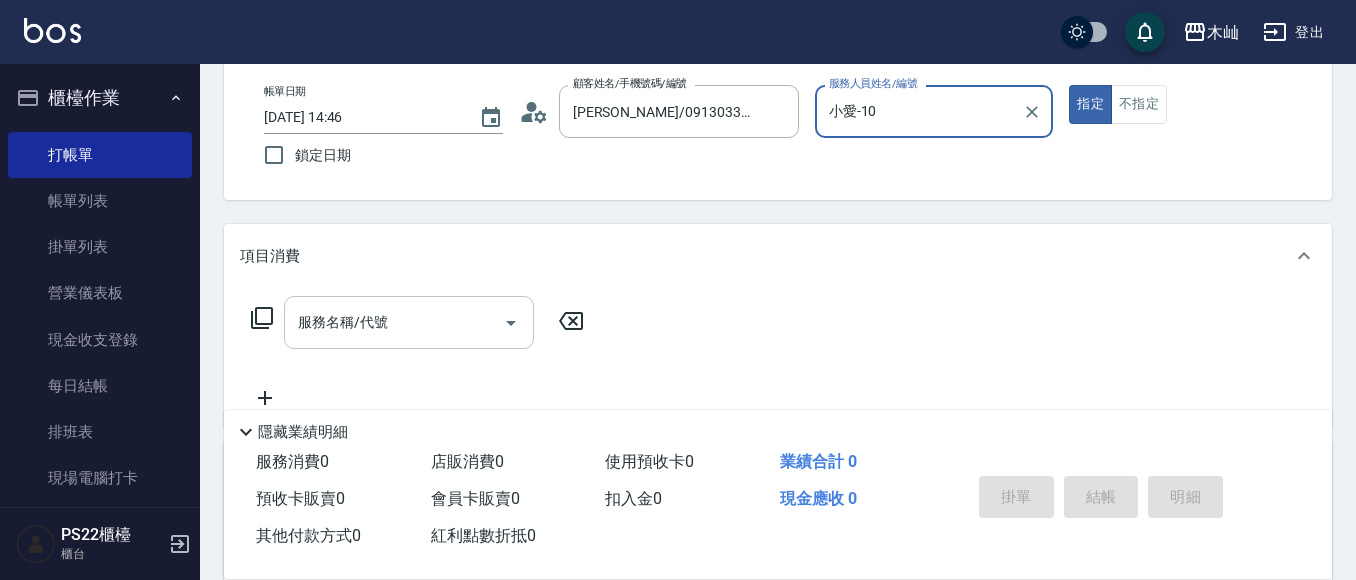 click on "服務名稱/代號" at bounding box center (394, 322) 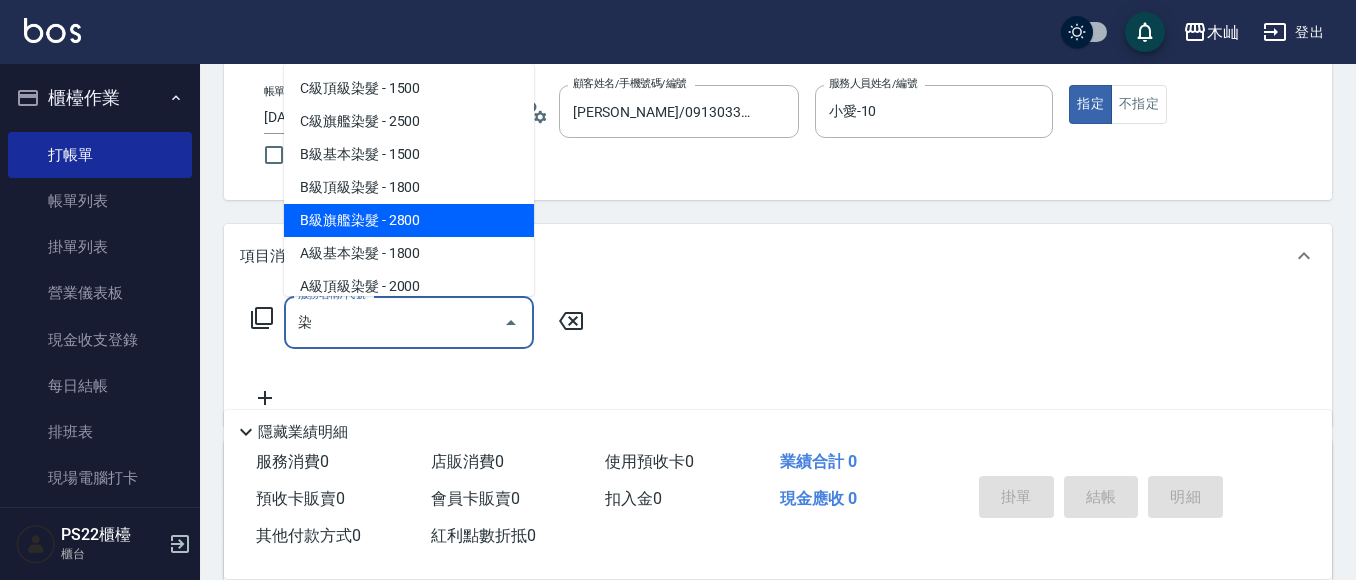 scroll, scrollTop: 100, scrollLeft: 0, axis: vertical 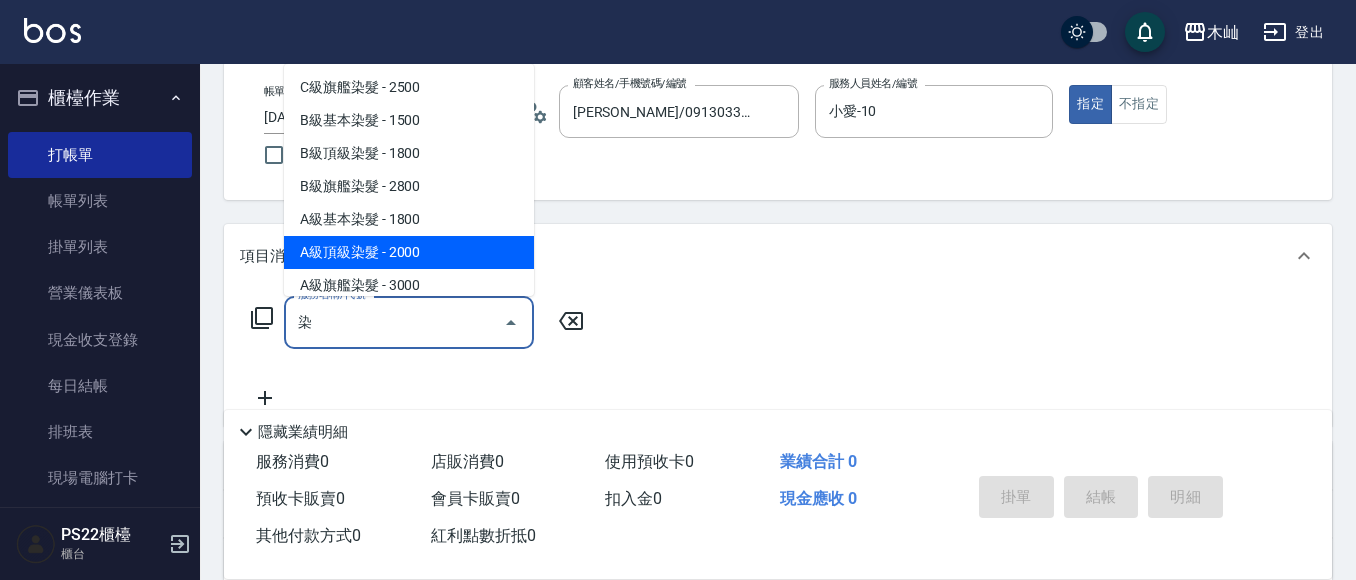 click on "A級頂級染髮 - 2000" at bounding box center (409, 252) 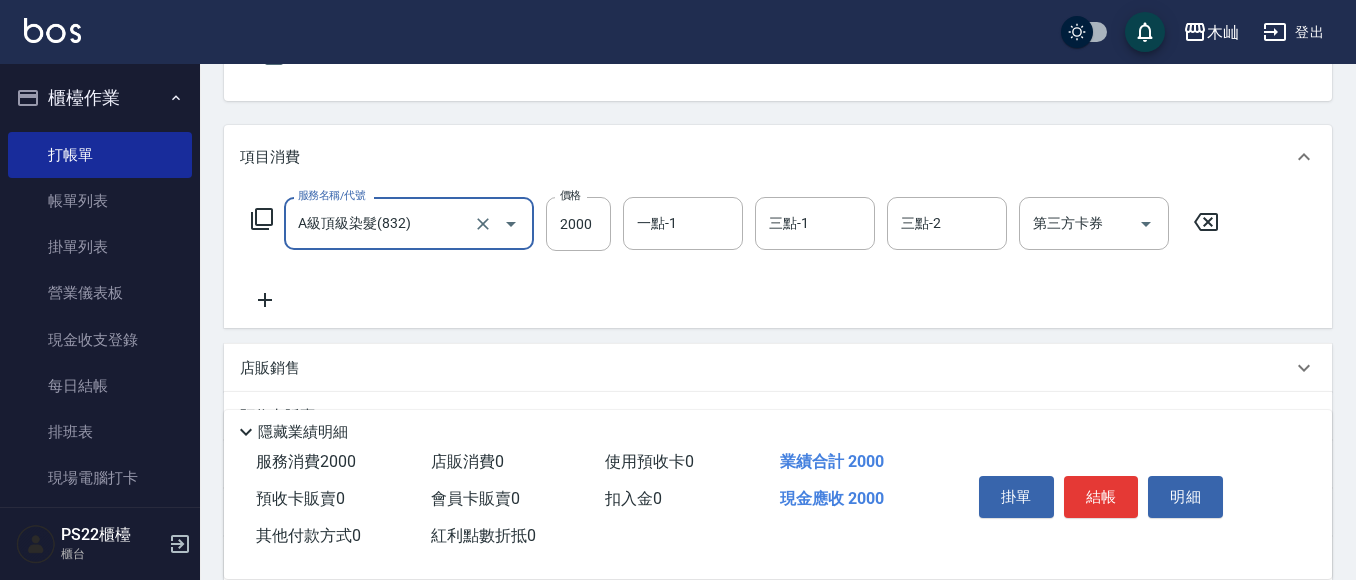 scroll, scrollTop: 395, scrollLeft: 0, axis: vertical 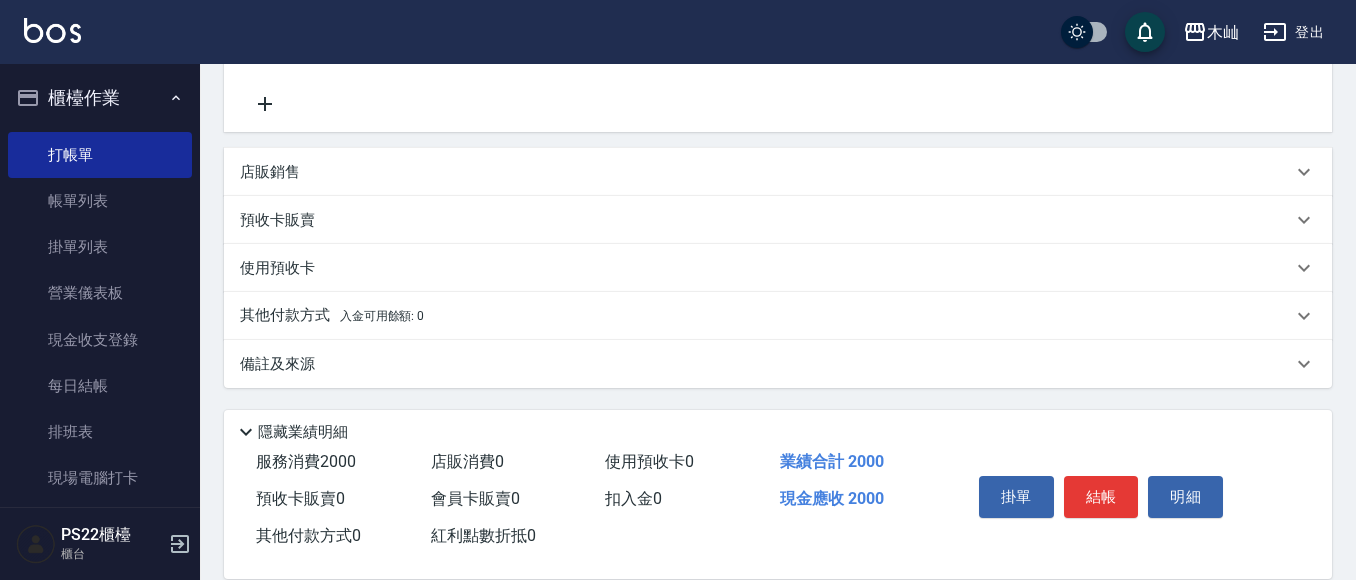 type on "A級頂級染髮(832)" 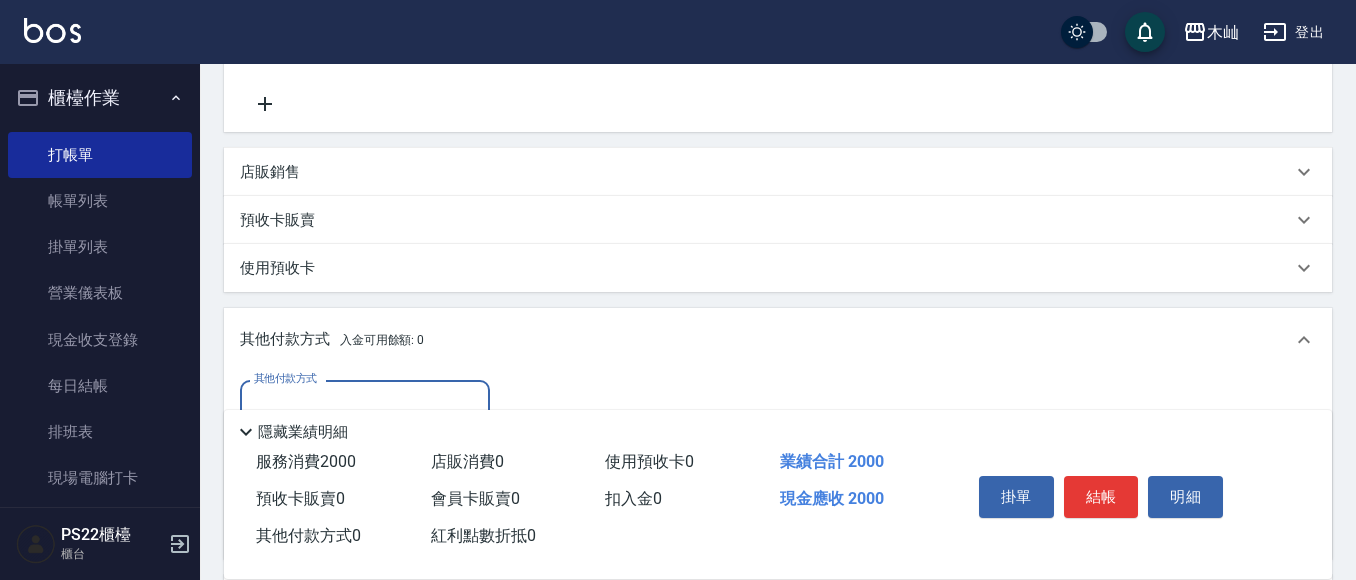 scroll, scrollTop: 0, scrollLeft: 0, axis: both 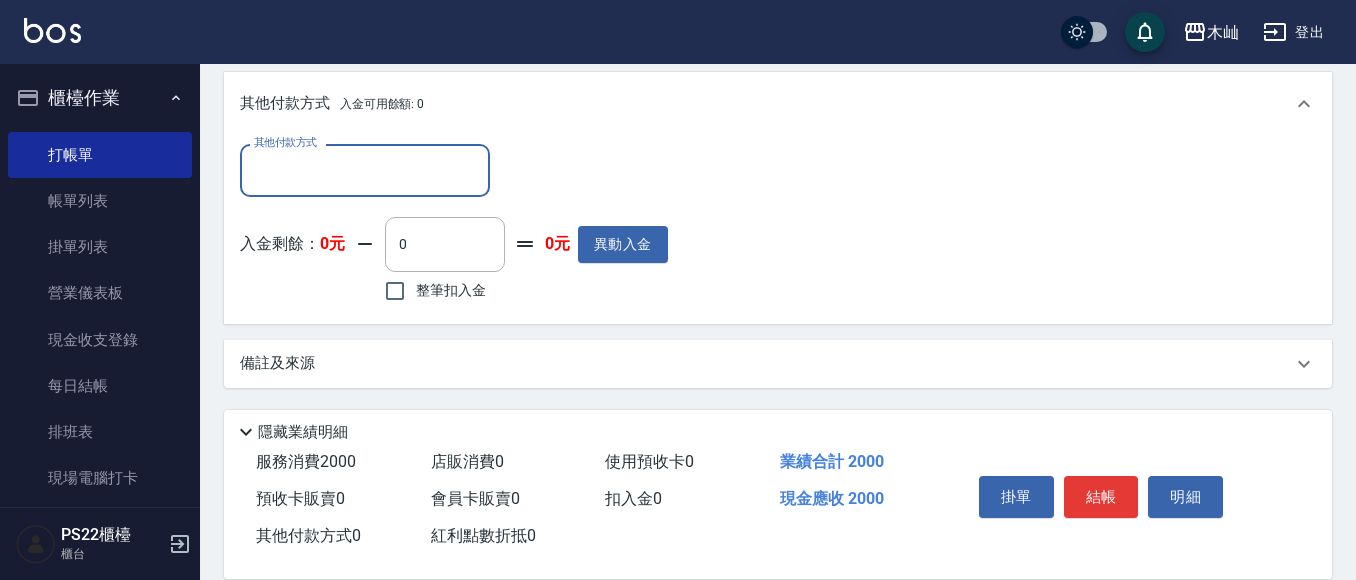 click on "其他付款方式" at bounding box center (365, 170) 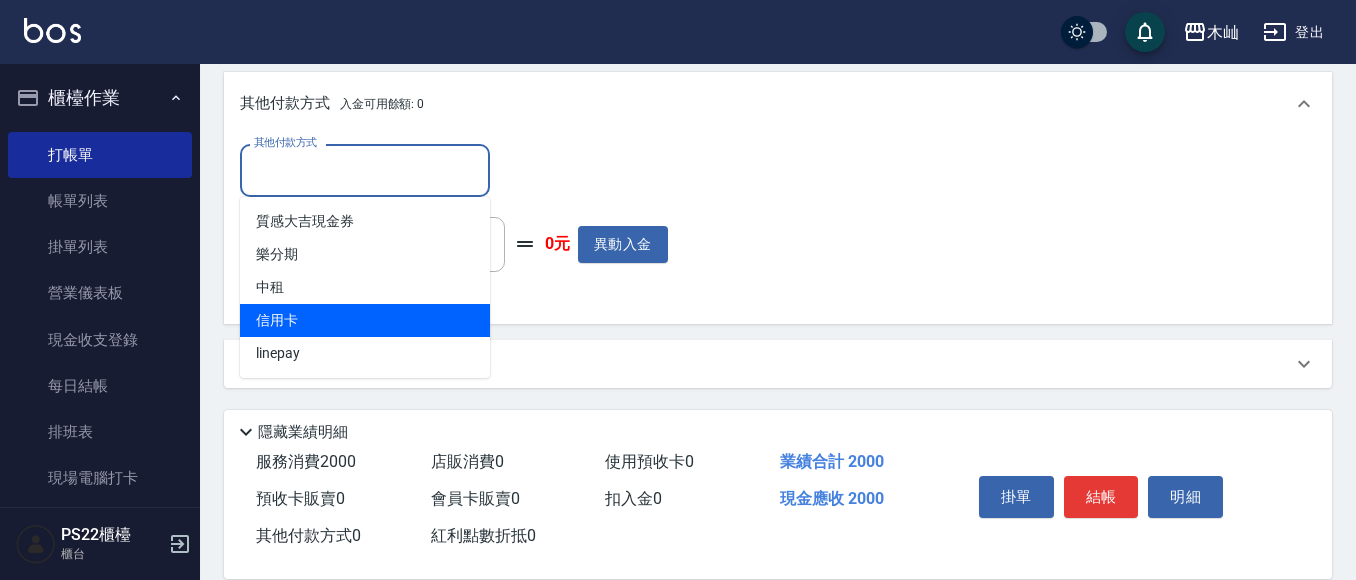 click on "信用卡" at bounding box center (365, 320) 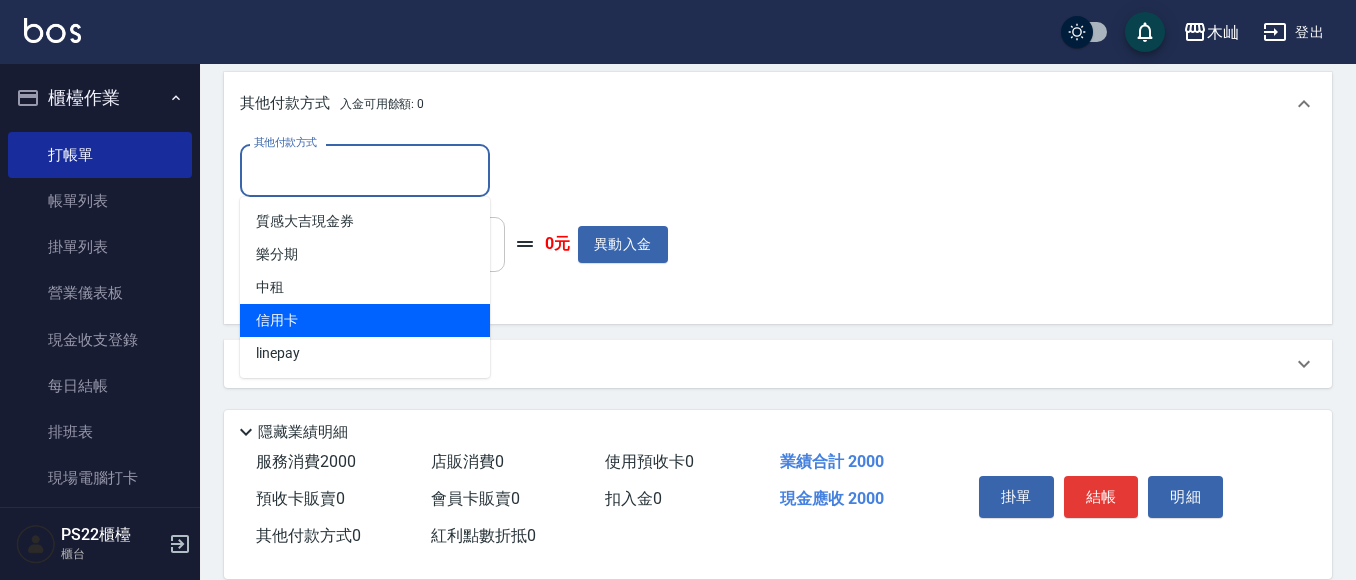 type on "信用卡" 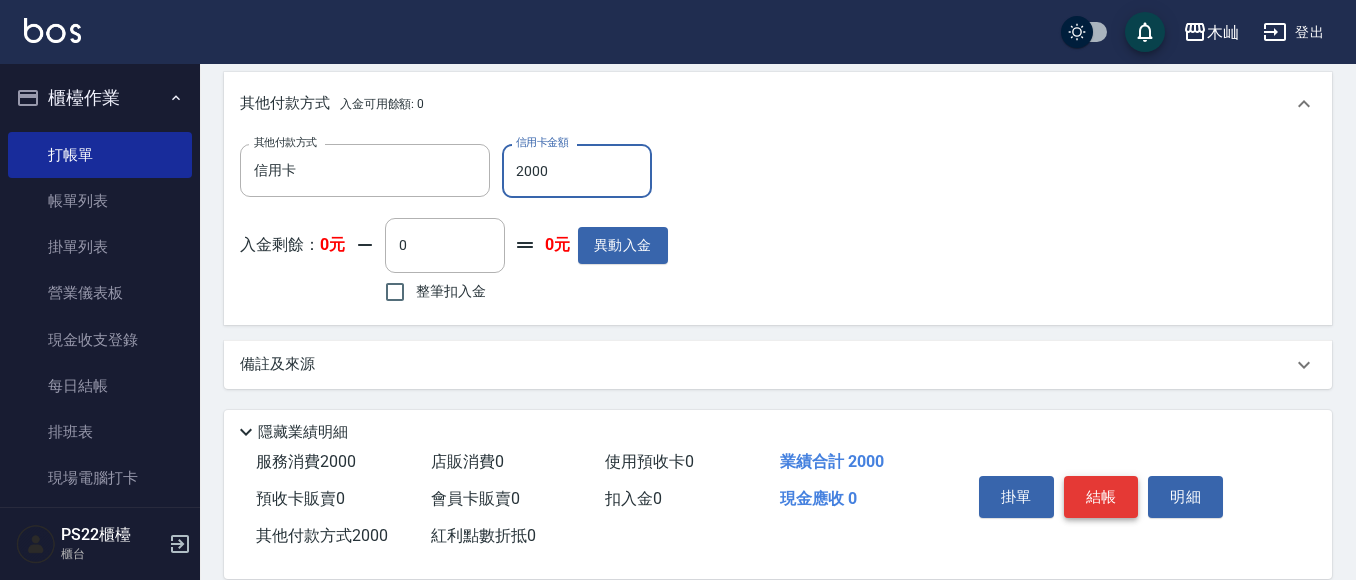 type on "2000" 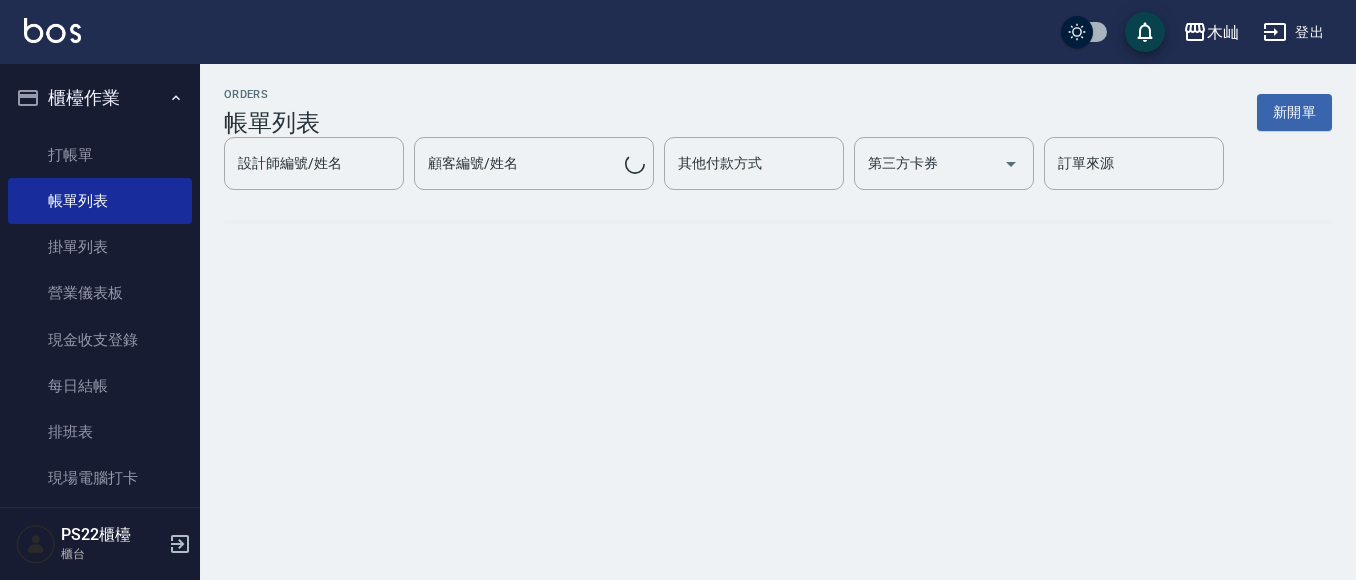 scroll, scrollTop: 0, scrollLeft: 0, axis: both 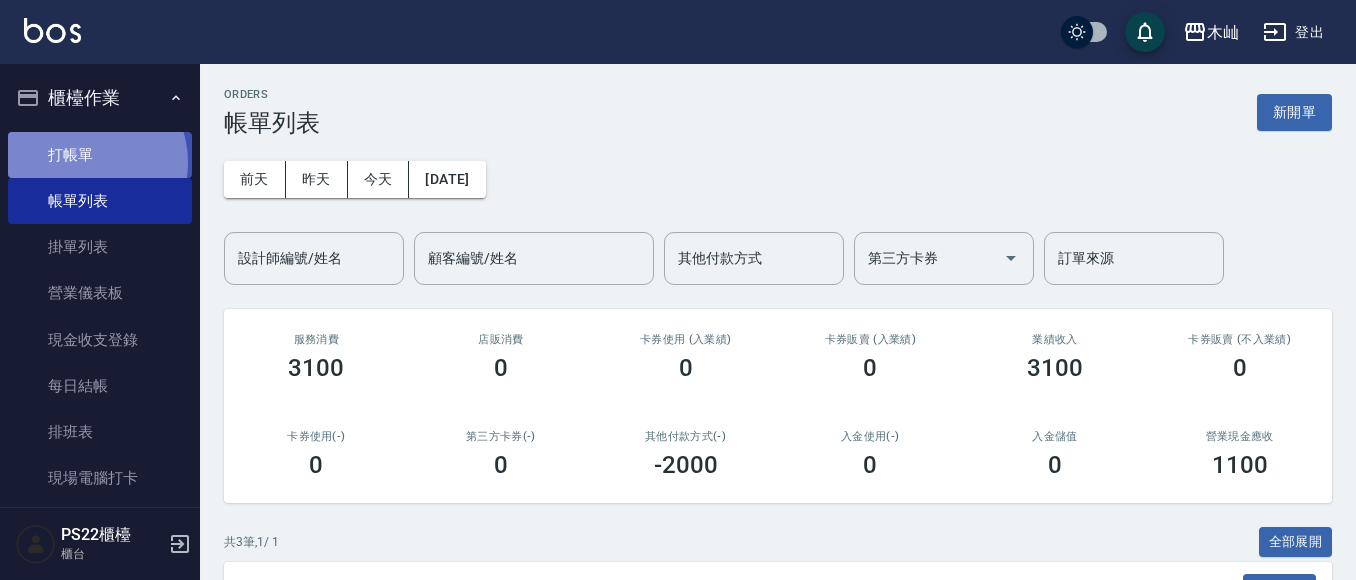 click on "打帳單" at bounding box center (100, 155) 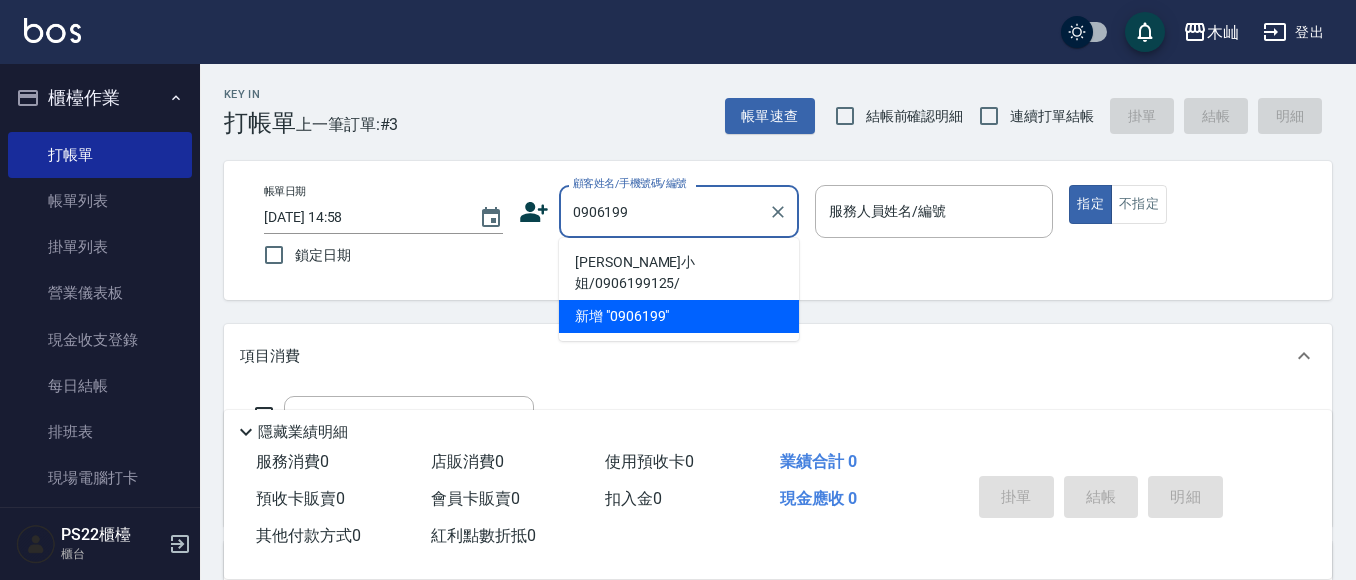click on "[PERSON_NAME]小姐/0906199125/" at bounding box center [679, 273] 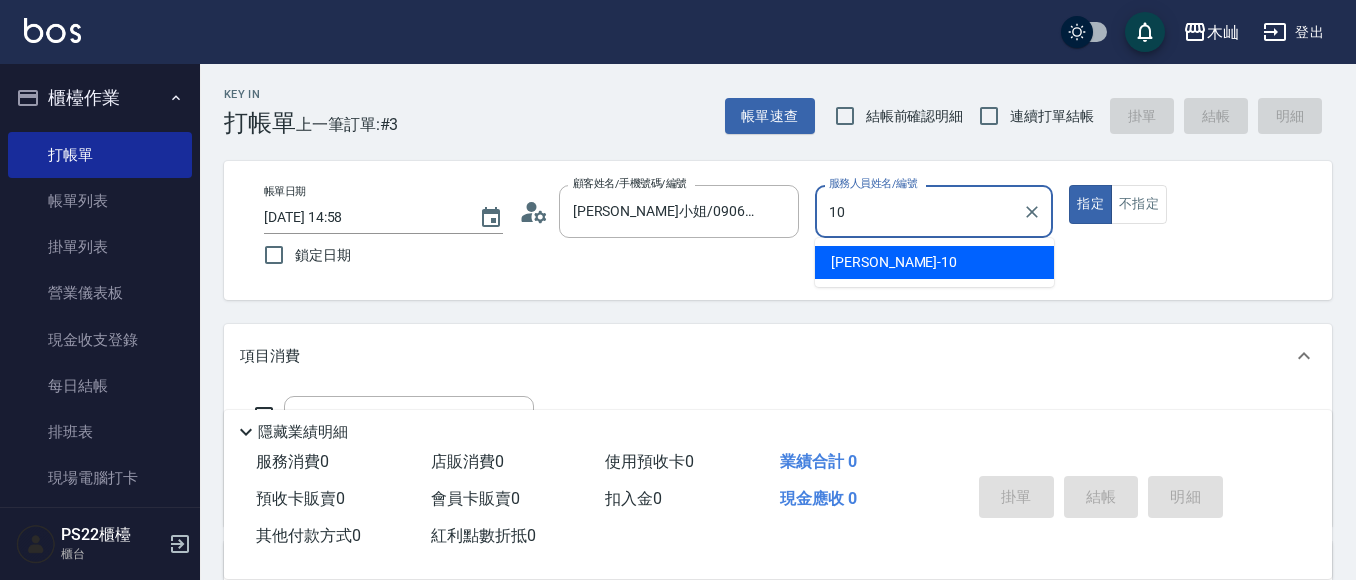 type on "10" 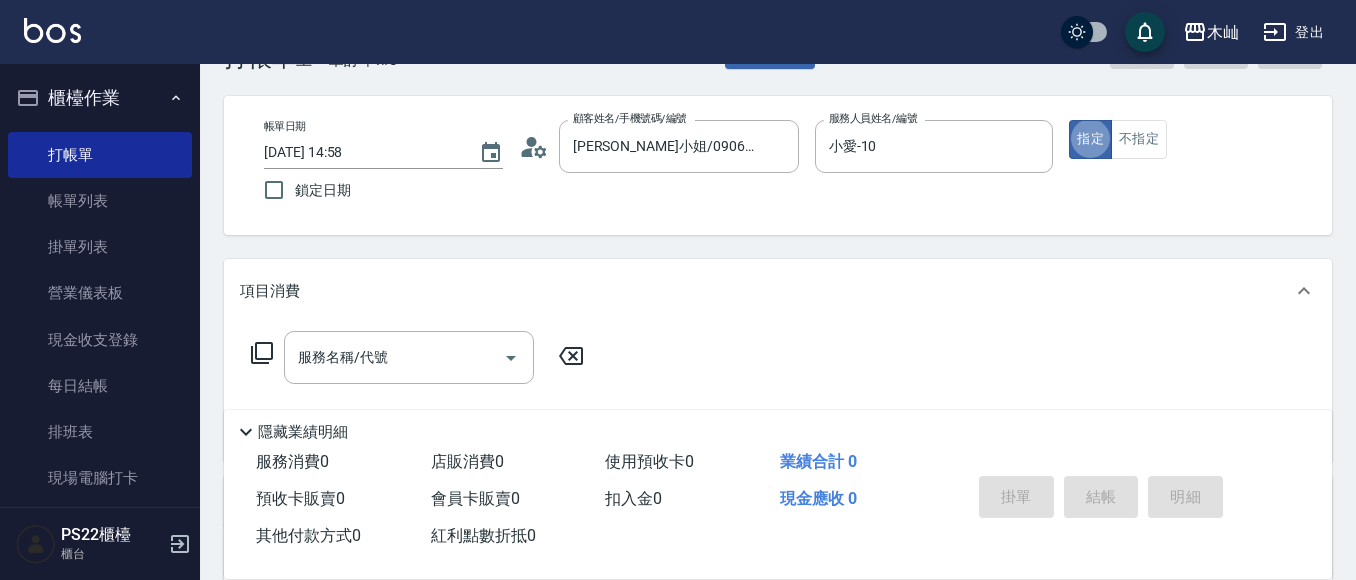 scroll, scrollTop: 100, scrollLeft: 0, axis: vertical 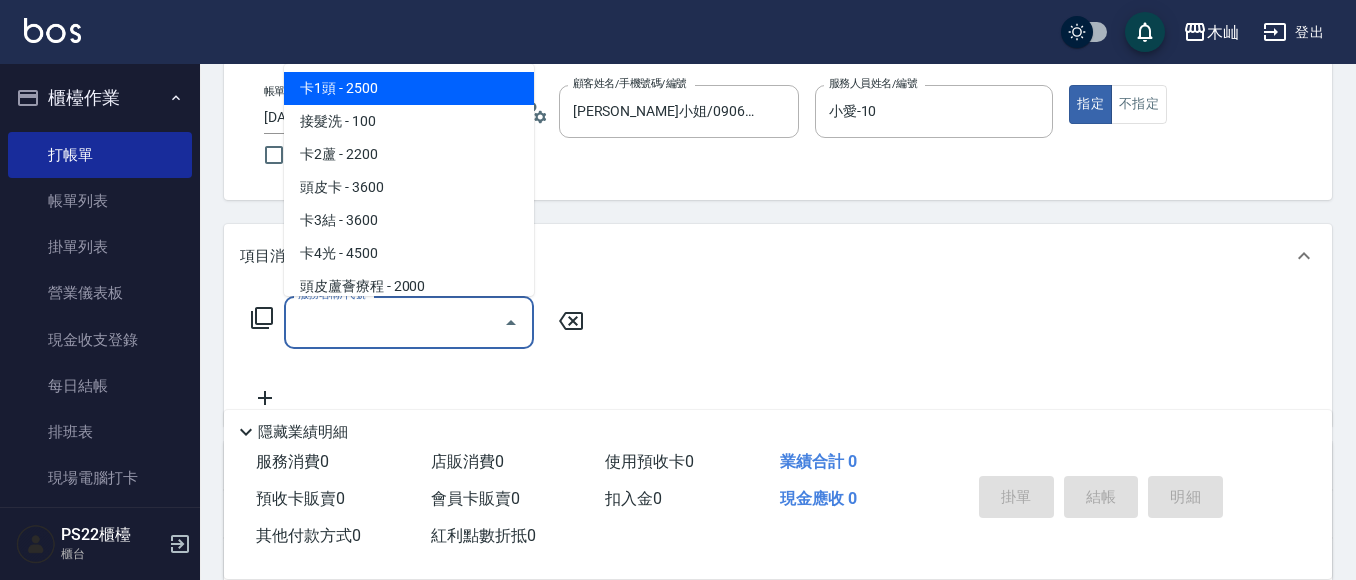 click on "服務名稱/代號 服務名稱/代號" at bounding box center (409, 322) 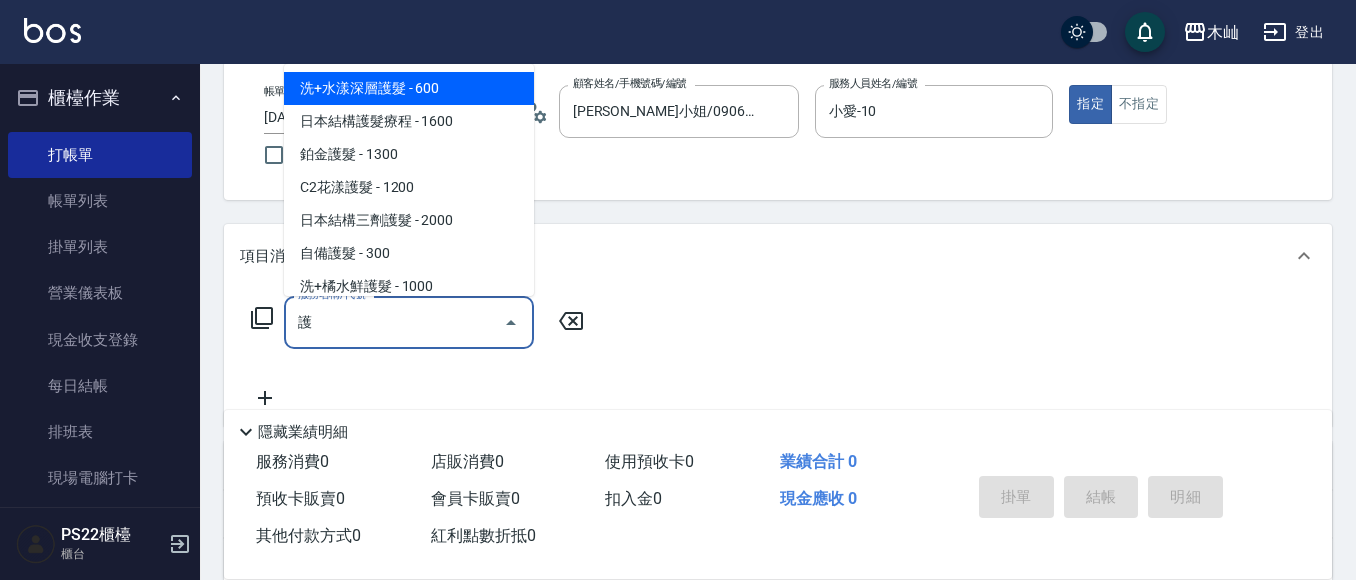 click on "洗+水漾深層護髮 - 600" at bounding box center (409, 88) 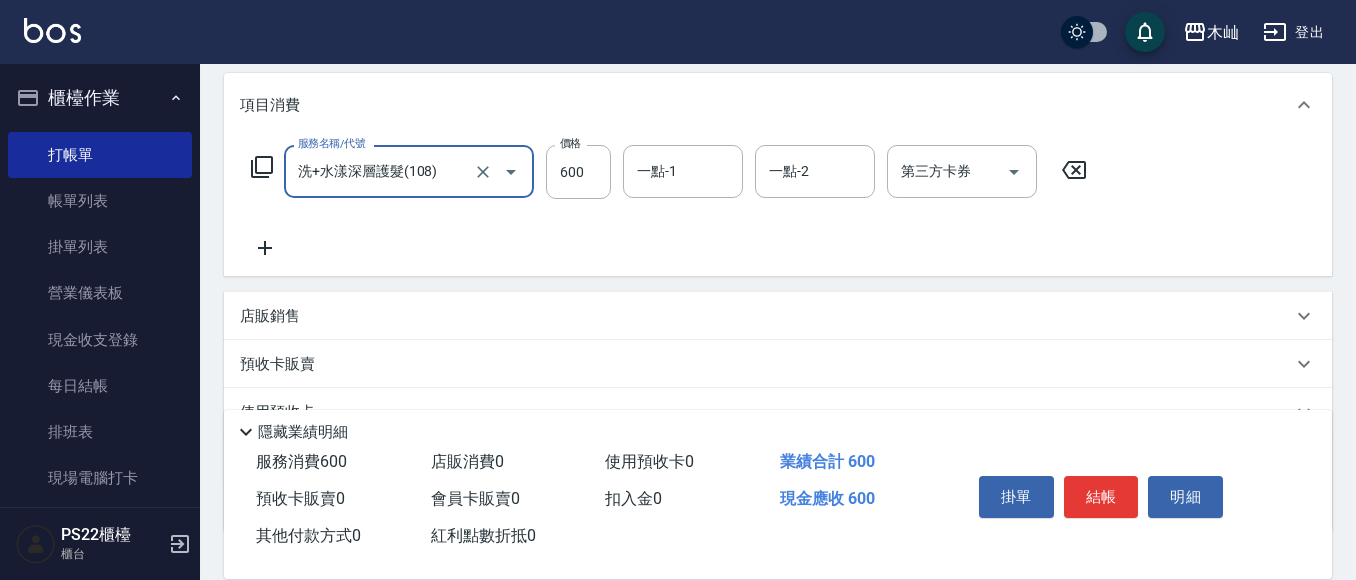 scroll, scrollTop: 300, scrollLeft: 0, axis: vertical 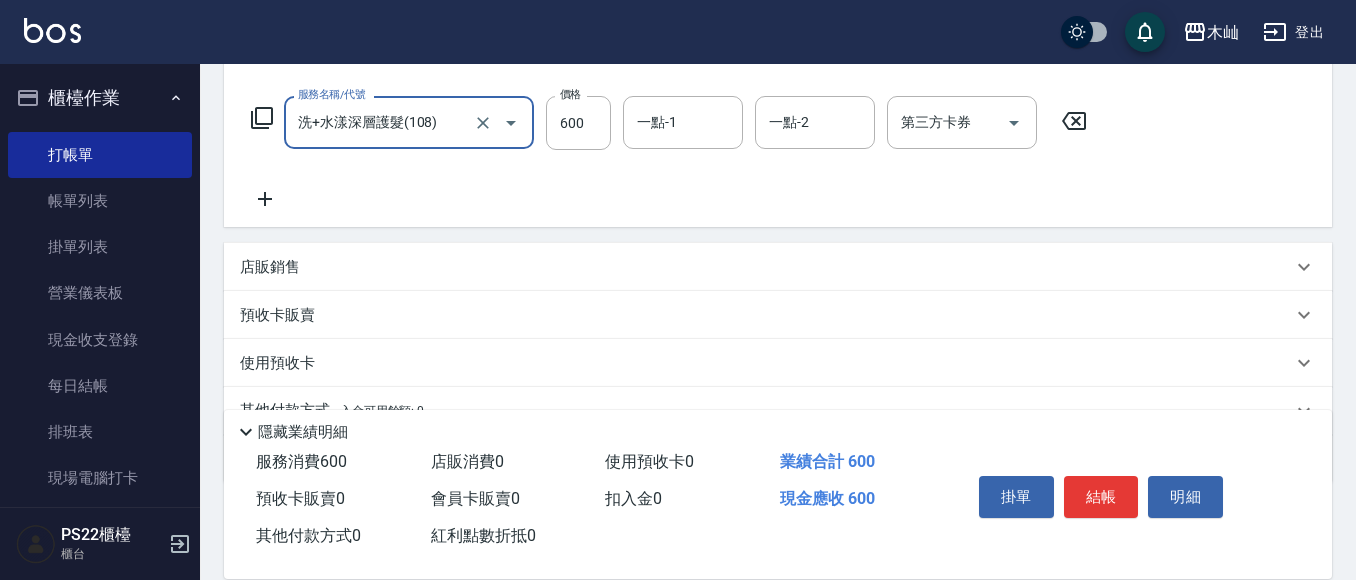 type on "洗+水漾深層護髮(108)" 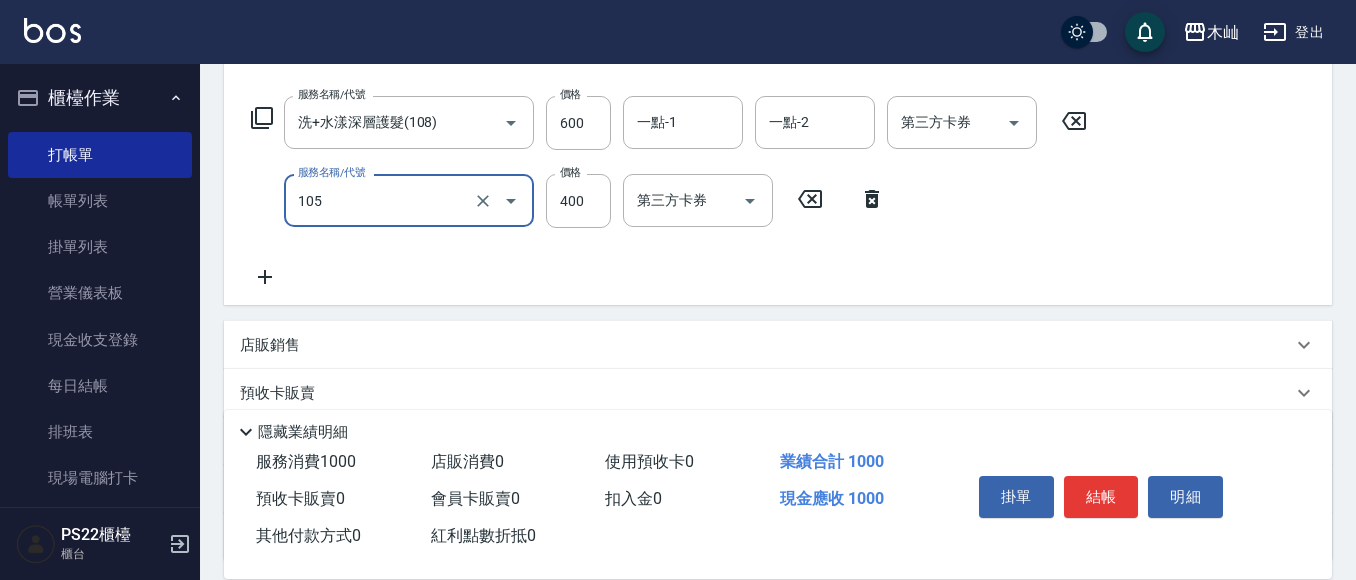 type on "A級單剪(105)" 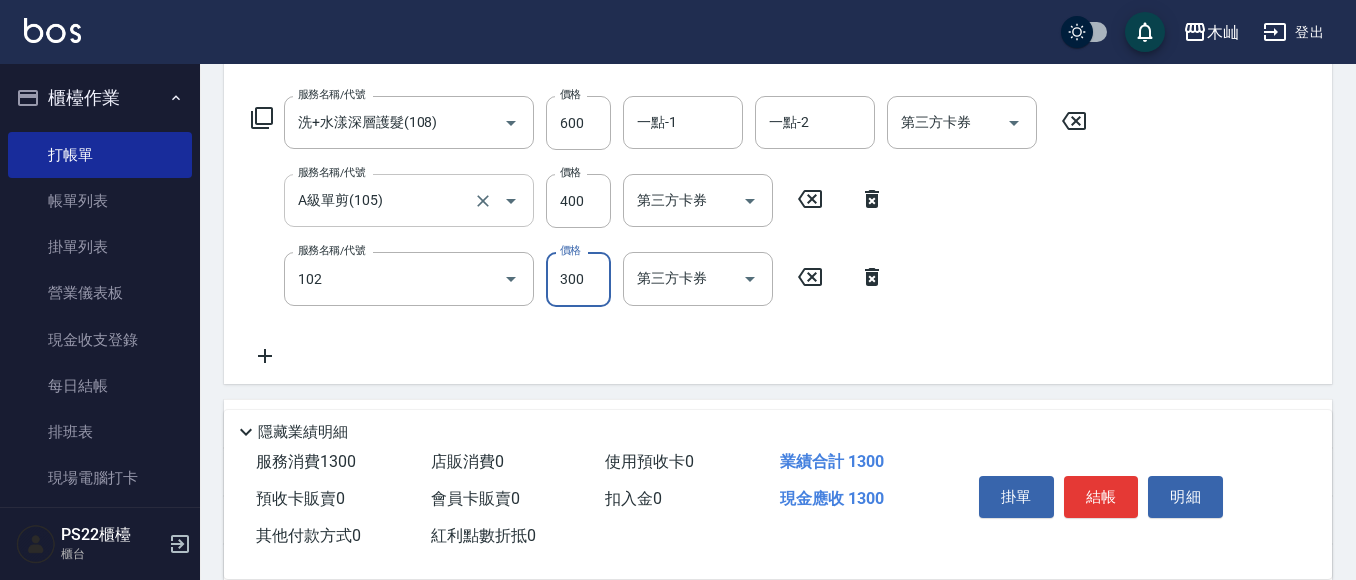 type on "精油洗髮(102)" 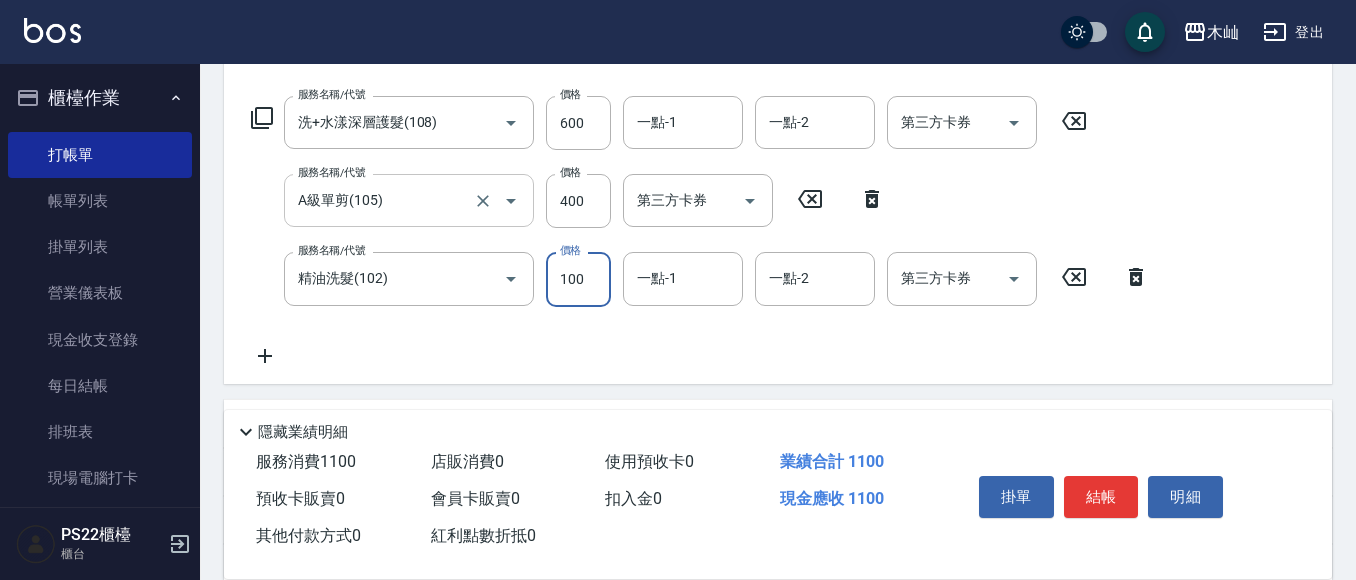type on "100" 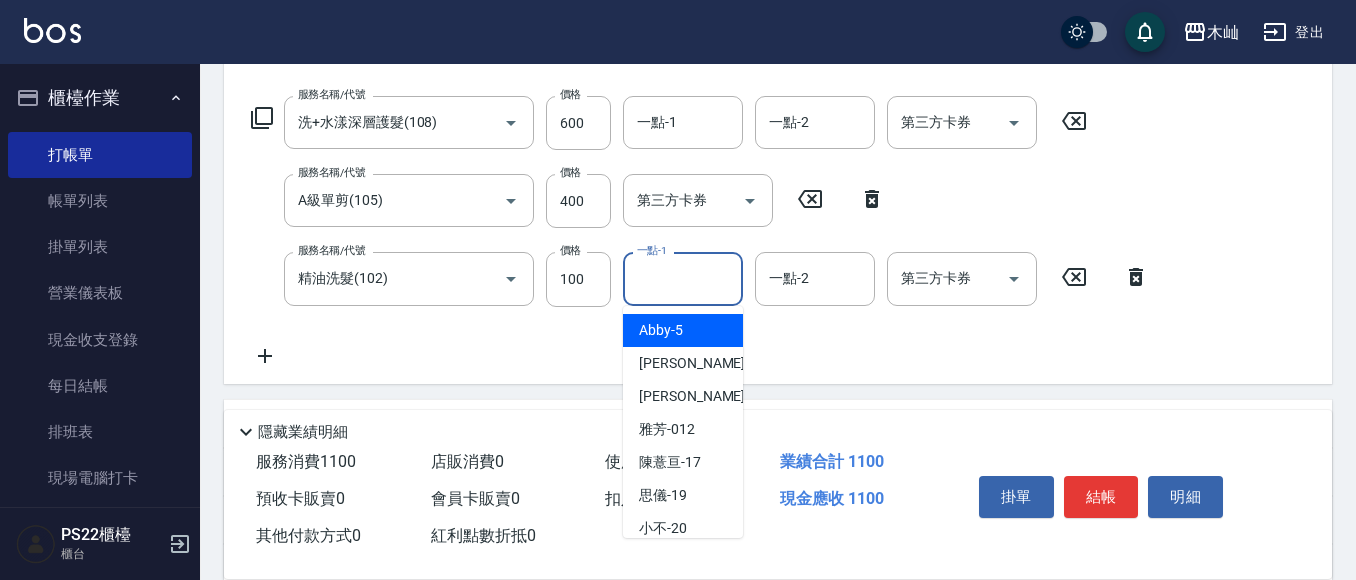 click on "一點-1" at bounding box center (683, 278) 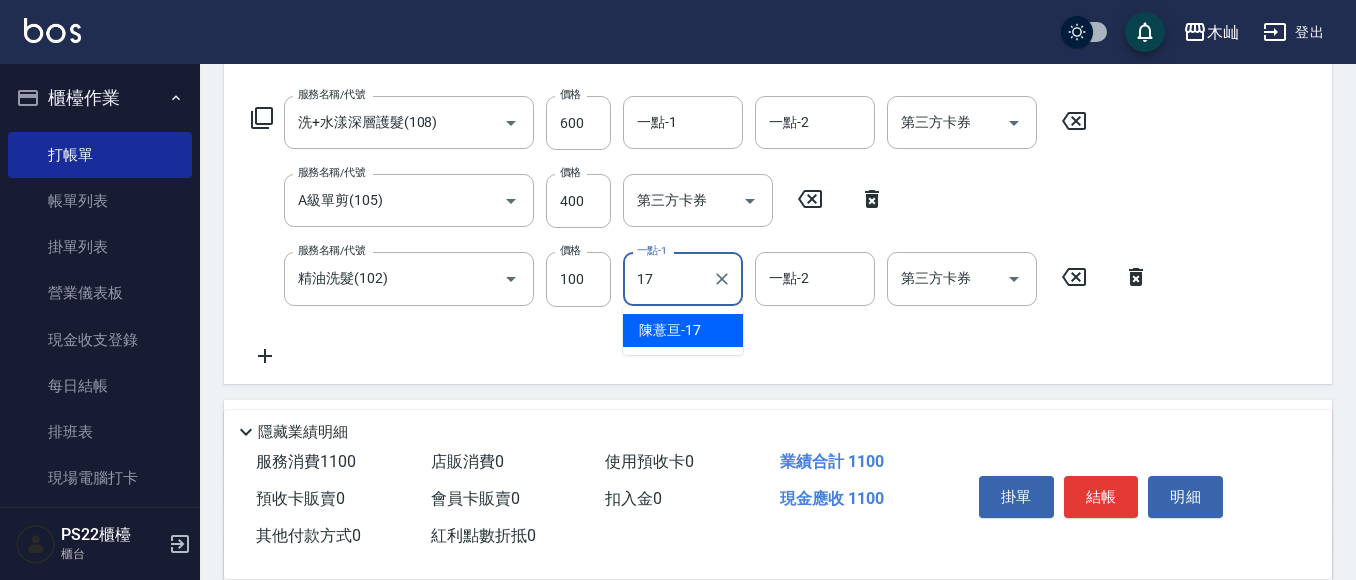type on "[PERSON_NAME]-17" 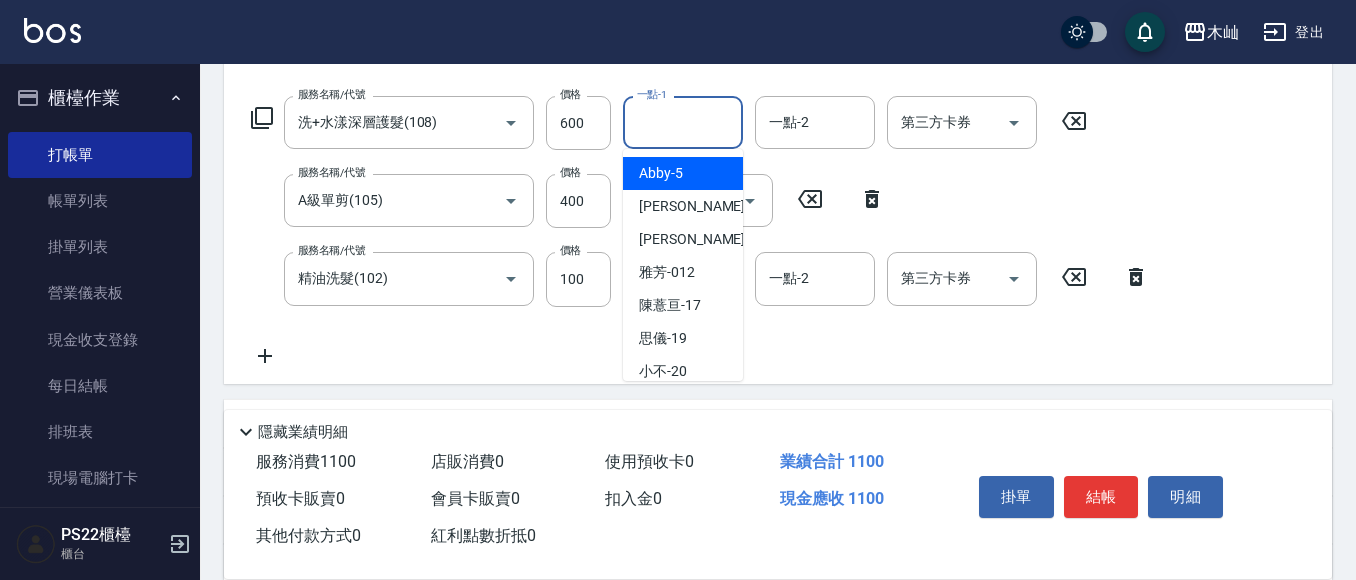 click on "一點-1" at bounding box center [683, 122] 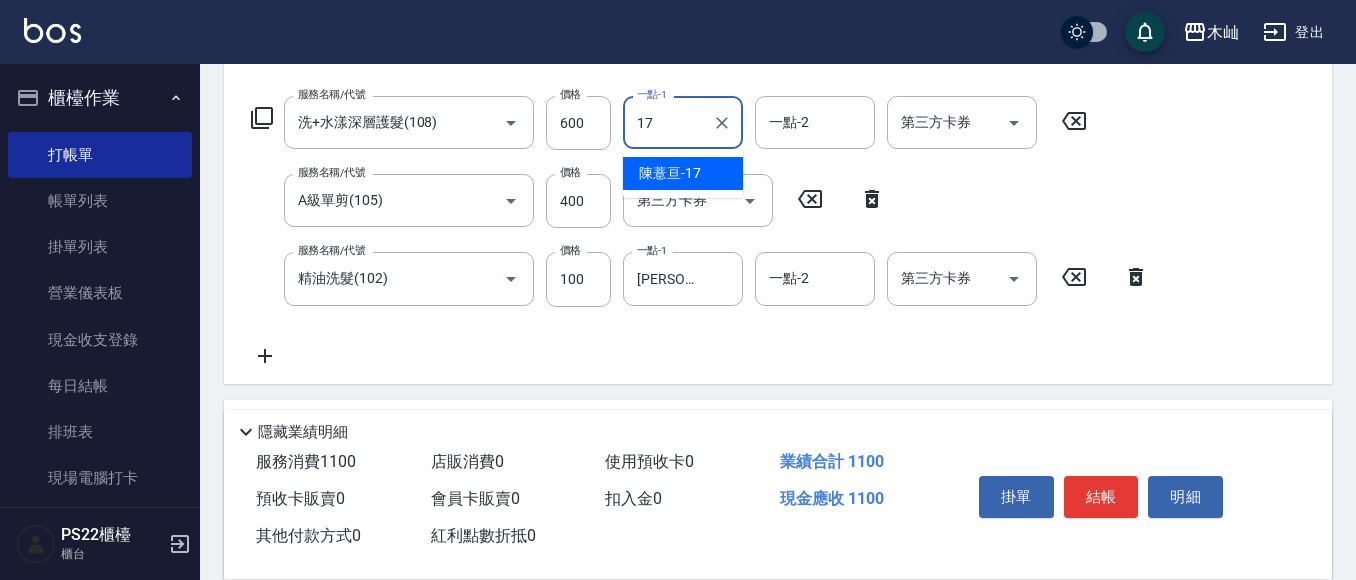 type on "[PERSON_NAME]-17" 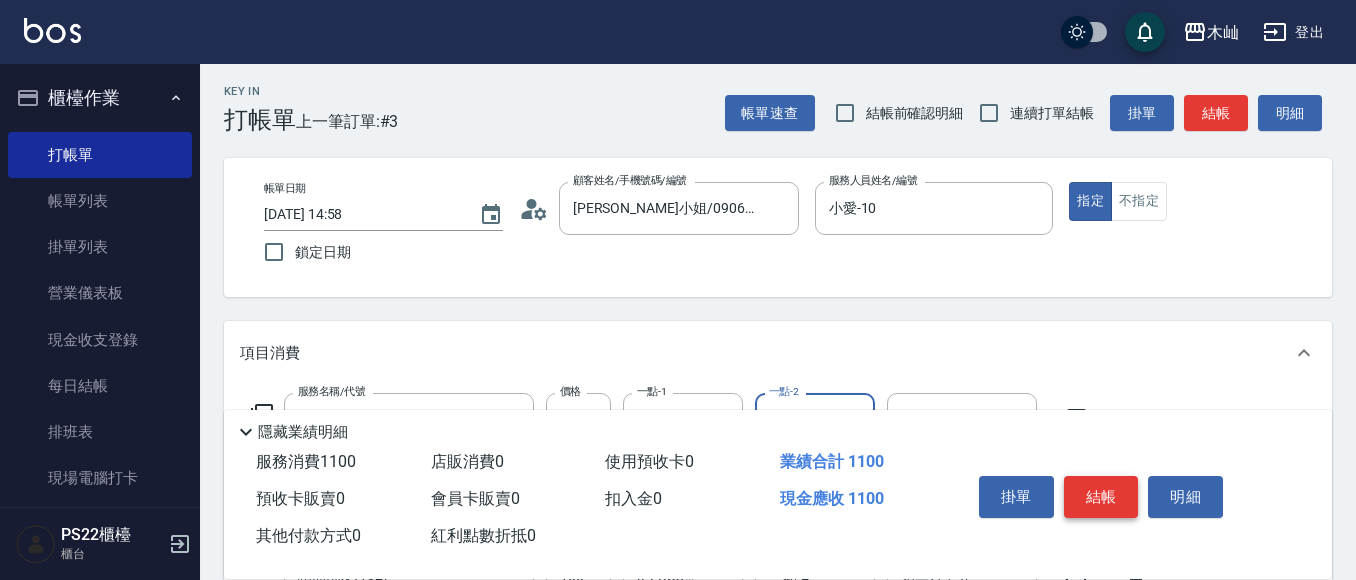 scroll, scrollTop: 0, scrollLeft: 0, axis: both 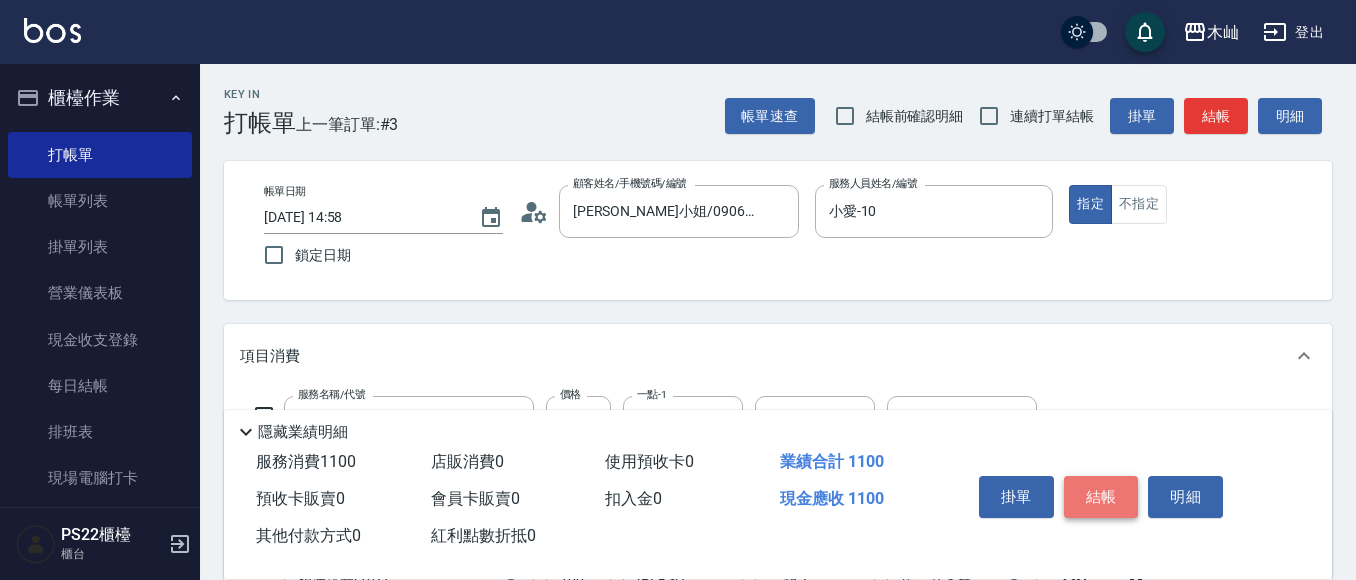 click on "結帳" at bounding box center (1101, 497) 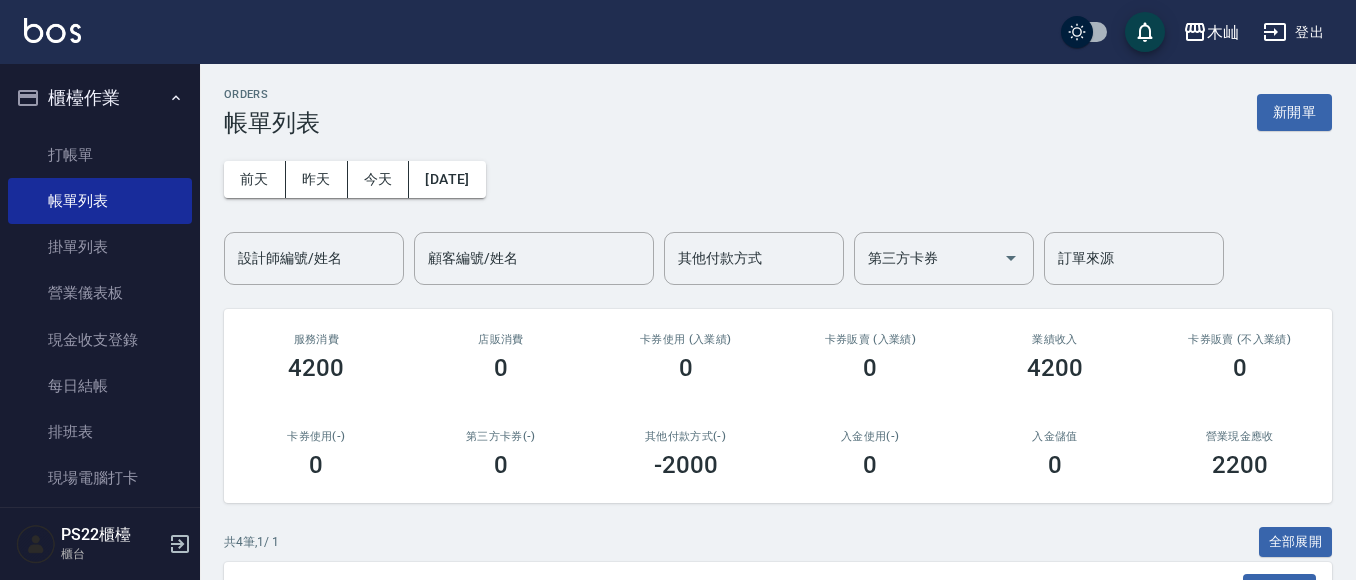 click on "ORDERS 帳單列表 新開單 [DATE] [DATE] [DATE] [DATE] 設計師編號/姓名 設計師編號/姓名 顧客編號/姓名 顧客編號/姓名 其他付款方式 其他付款方式 第三方卡券 第三方卡券 訂單來源 訂單來源 服務消費 4200 店販消費 0 卡券使用 (入業績) 0 卡券販賣 (入業績) 0 業績收入 4200 卡券販賣 (不入業績) 0 卡券使用(-) 0 第三方卡券(-) 0 其他付款方式(-) -2000 入金使用(-) 0 入金儲值 0 營業現金應收 2200 共  4  筆,  1  /   1 全部展開 訂單列表 報表匯出 展開 列印 操作 帳單編號/時間 客戶 設計師 指定 營業現金應收 服務消費 店販消費 卡券使用 (入業績) 卡券販賣 (入業績) 業績收入 卡券販賣 (不入業績) 卡券使用(-) 第三方卡券(-) 其他付款方式(-) 入金使用(-) 備註 訂單來源 列印 詳情 #4 07/16 (三) 14:58 范小姐 0906199125 小愛 /10 Y 1100 1100 0 0 0 1100 0 0 0 0 0 列印 詳情 #3 07/16 (三) 14:46 [PERSON_NAME]0913033719 小愛 Y" at bounding box center [778, 499] 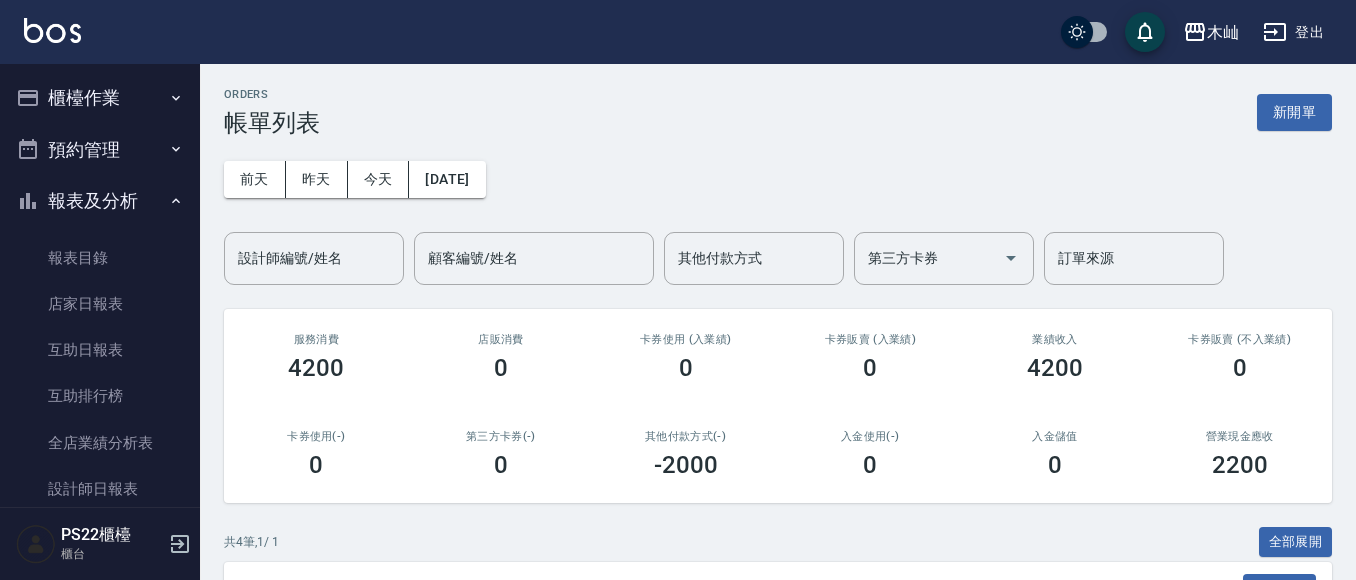 click on "櫃檯作業" at bounding box center [100, 98] 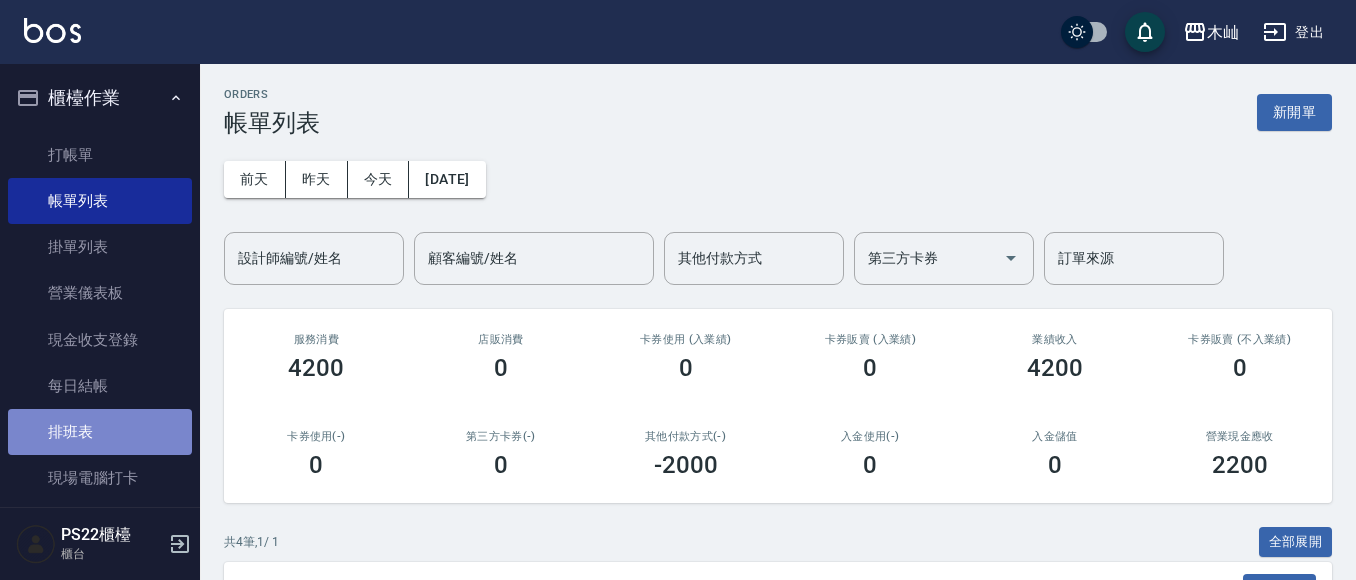 click on "排班表" at bounding box center (100, 432) 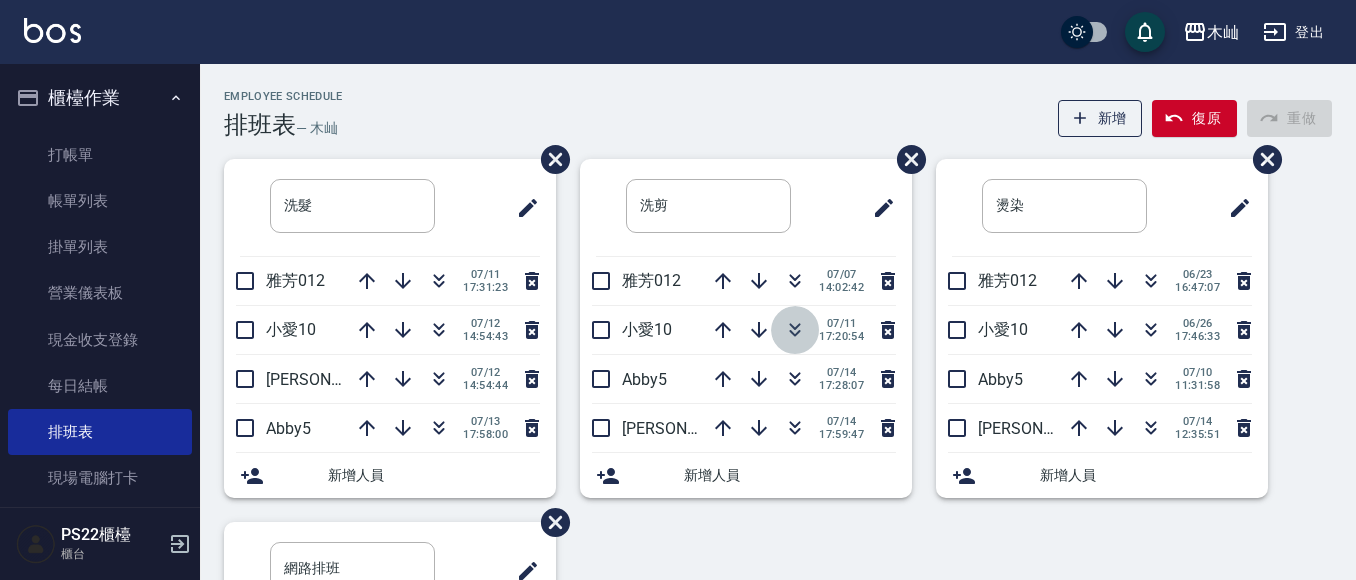 click 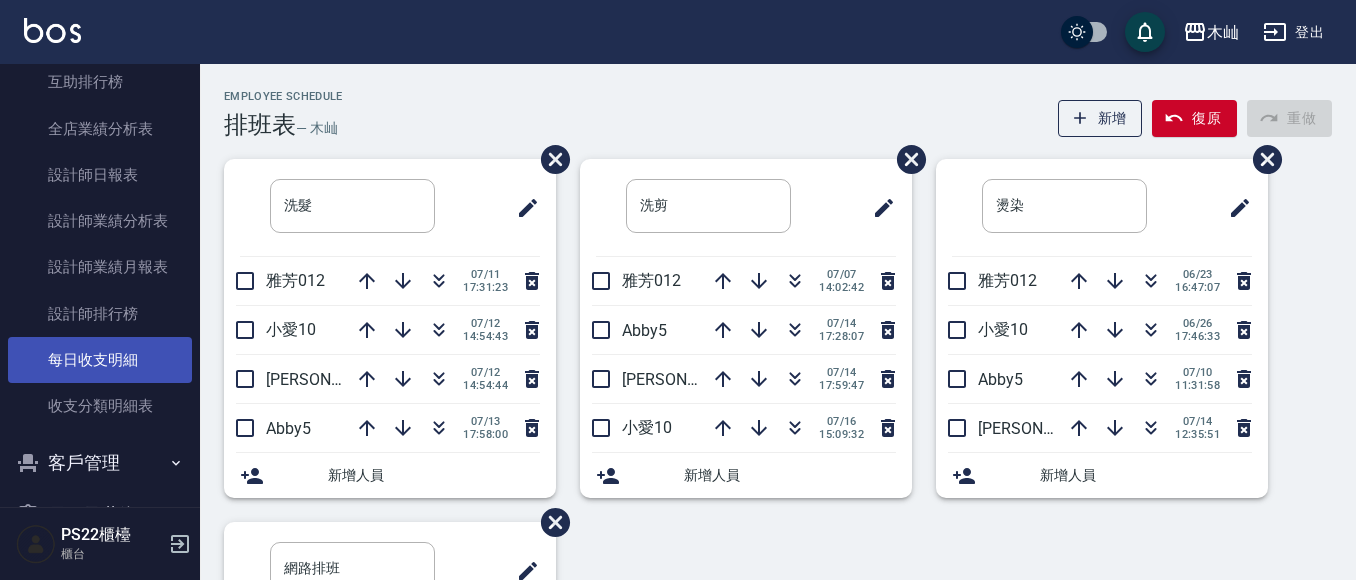 scroll, scrollTop: 860, scrollLeft: 0, axis: vertical 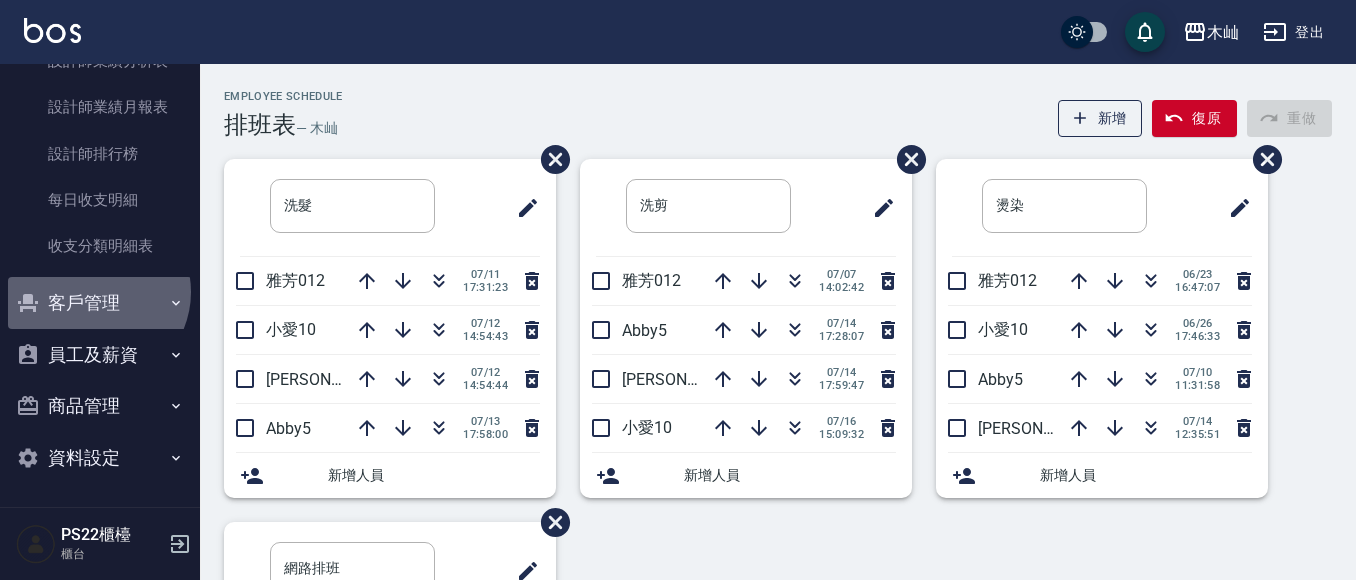 click on "客戶管理" at bounding box center [100, 303] 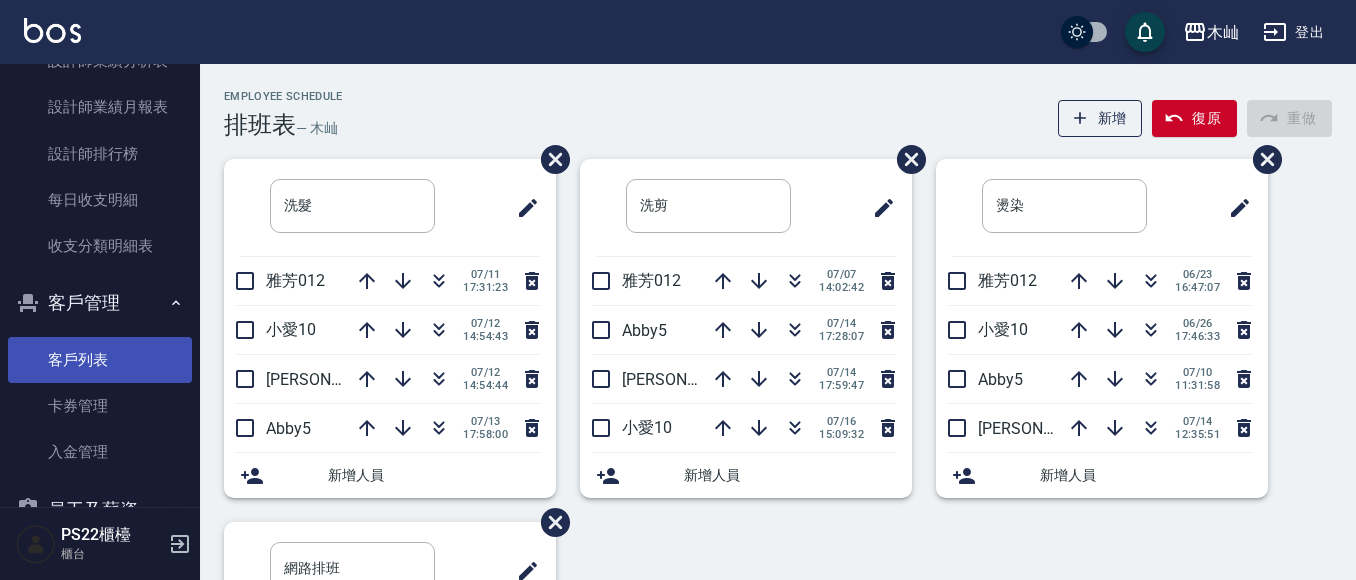 click on "客戶列表" at bounding box center (100, 360) 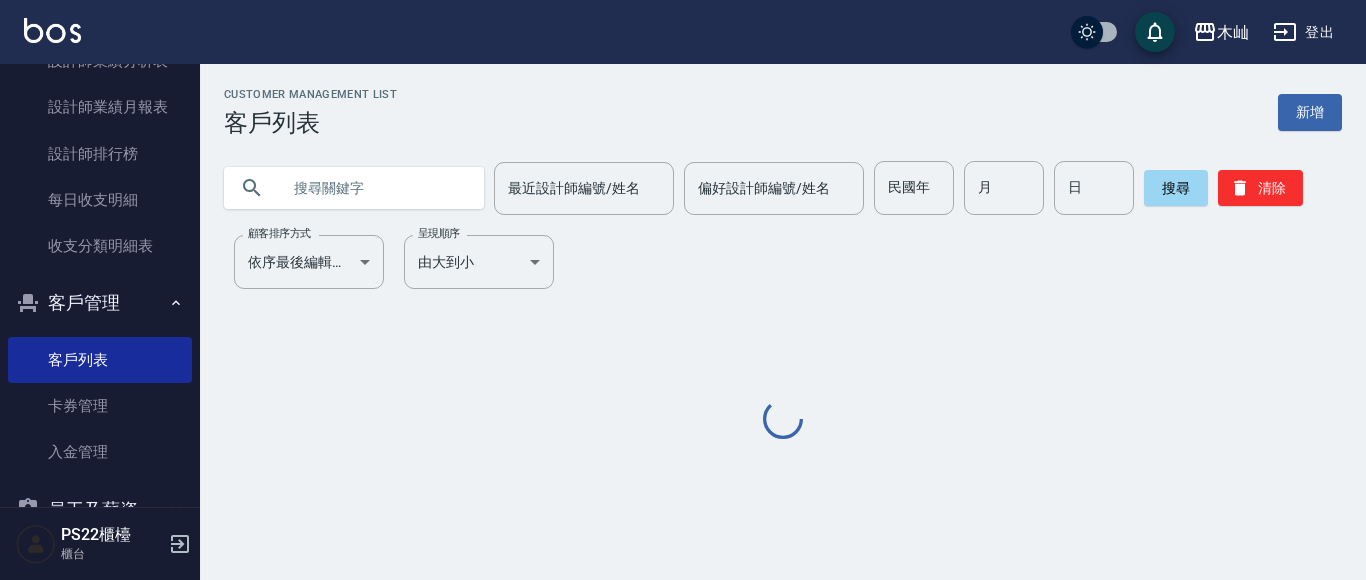 click at bounding box center [374, 188] 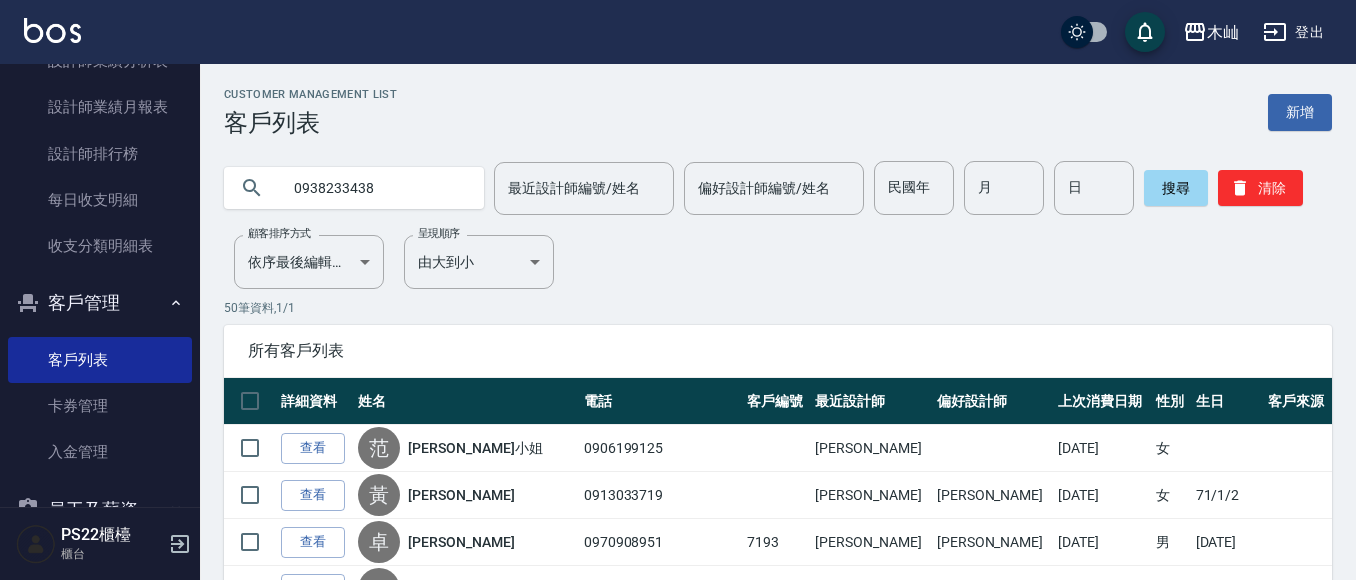 type on "0938233438" 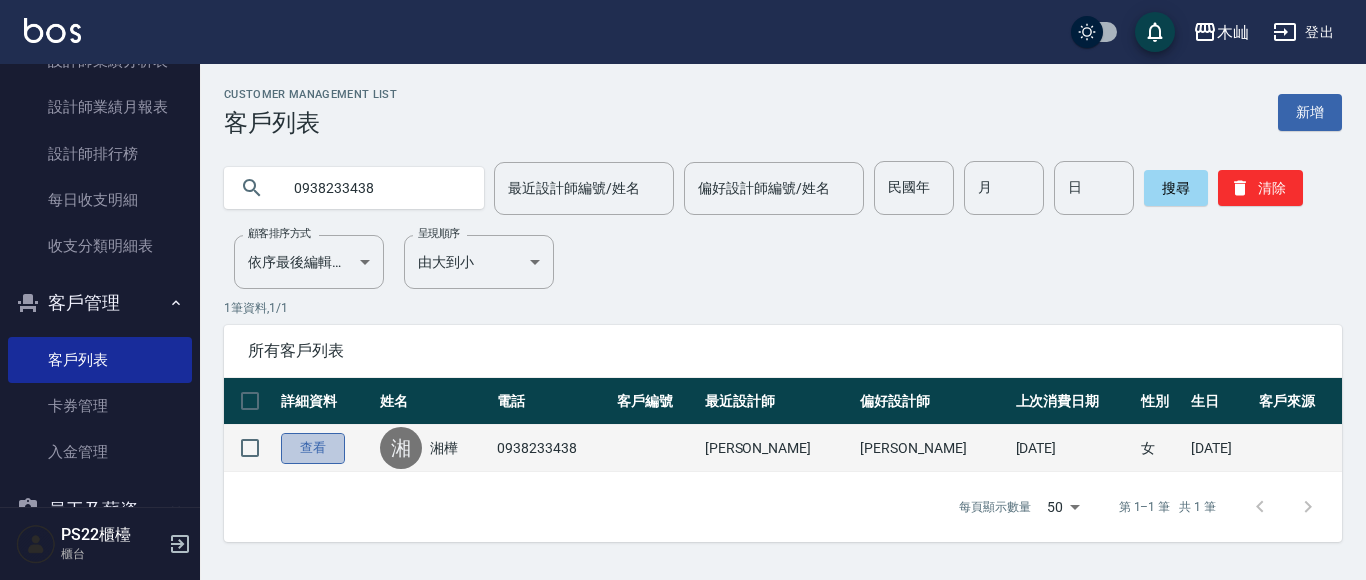 click on "查看" at bounding box center [313, 448] 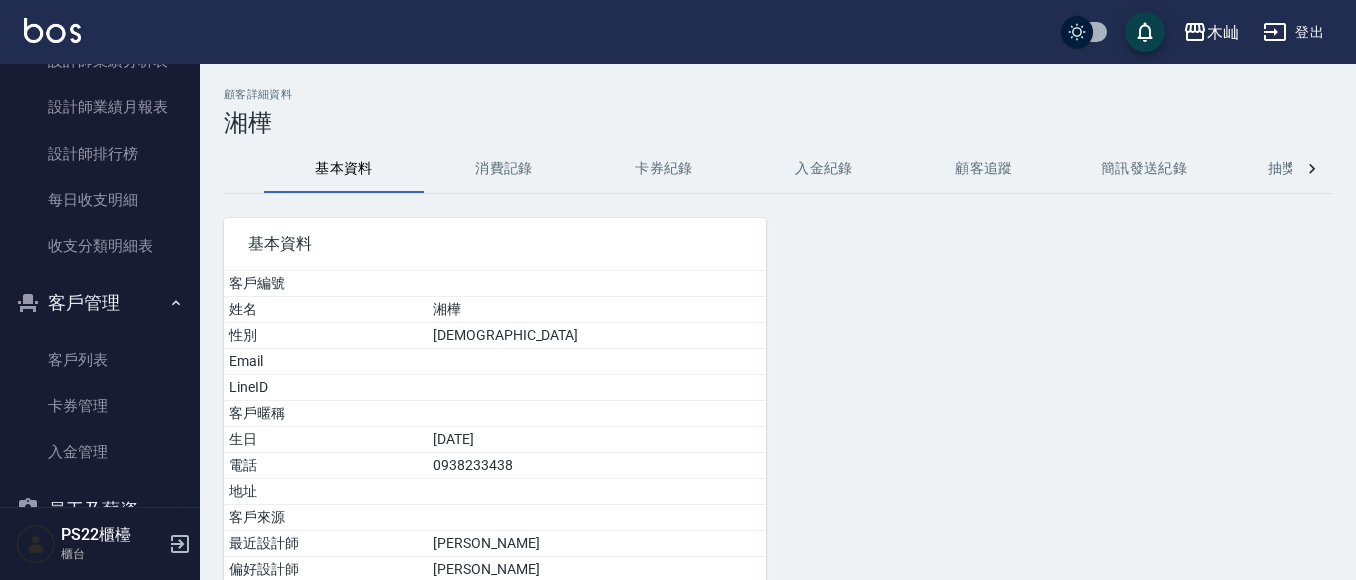 click on "消費記錄" at bounding box center (504, 169) 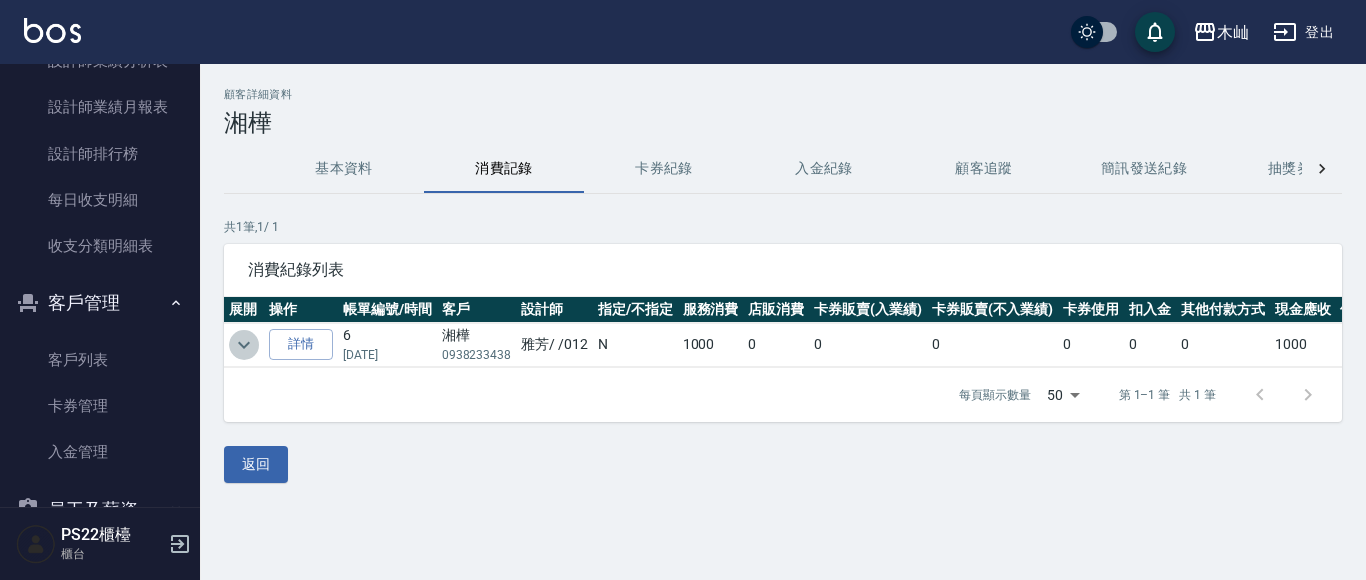 click 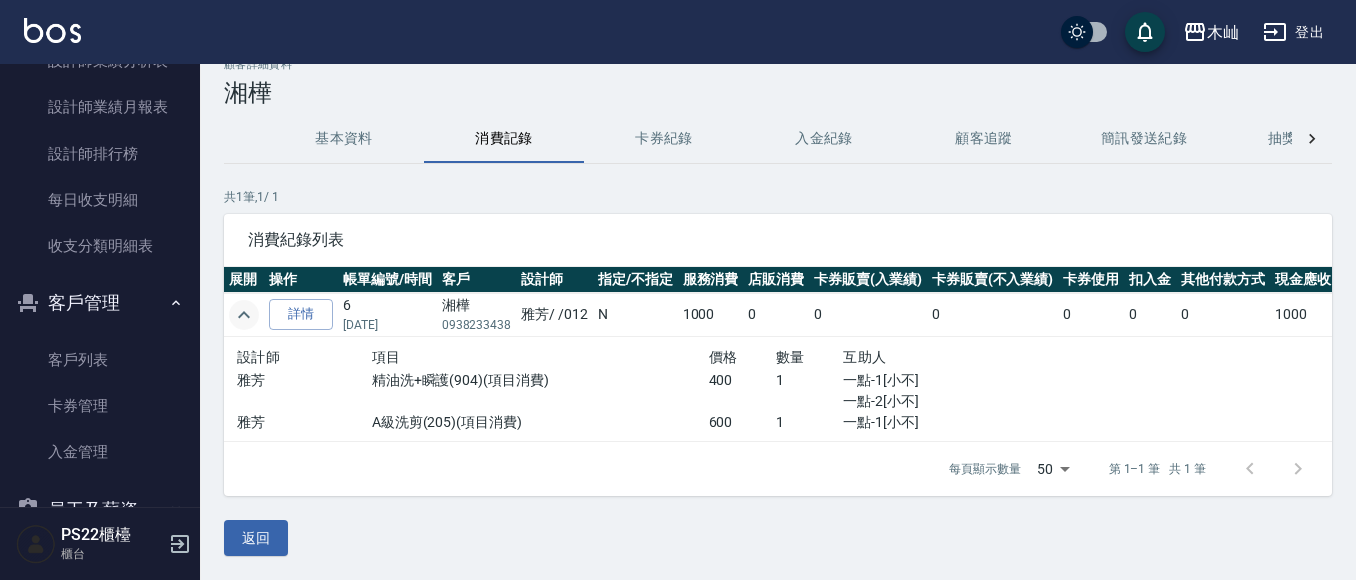 scroll, scrollTop: 0, scrollLeft: 0, axis: both 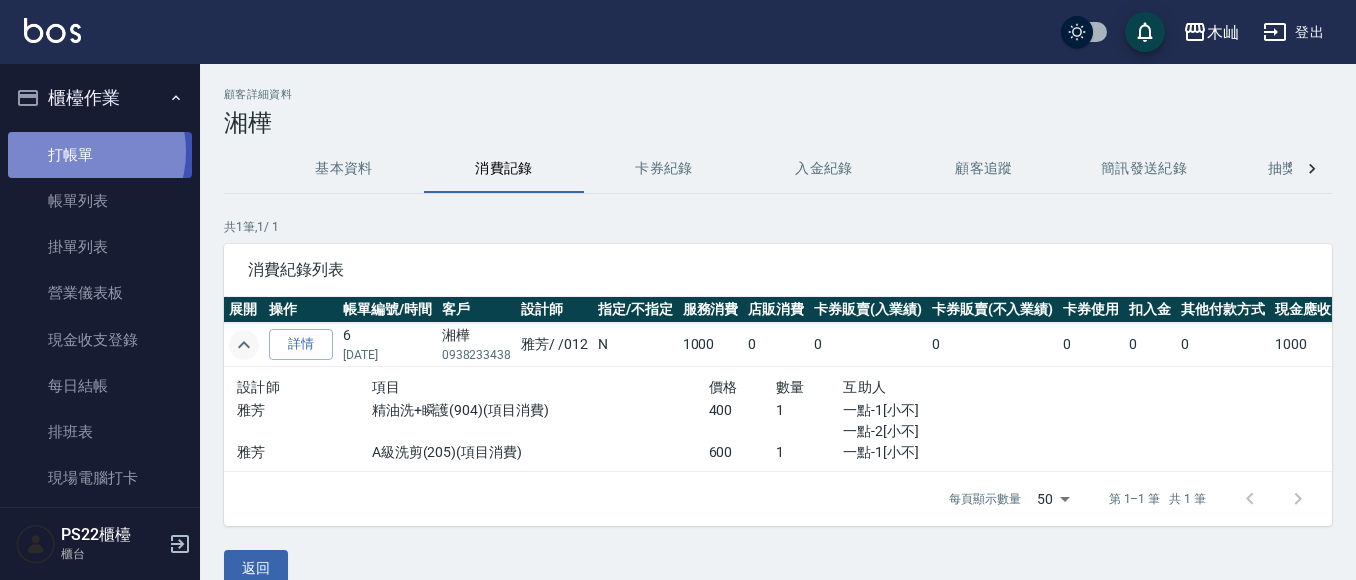 drag, startPoint x: 77, startPoint y: 151, endPoint x: 86, endPoint y: 138, distance: 15.811388 